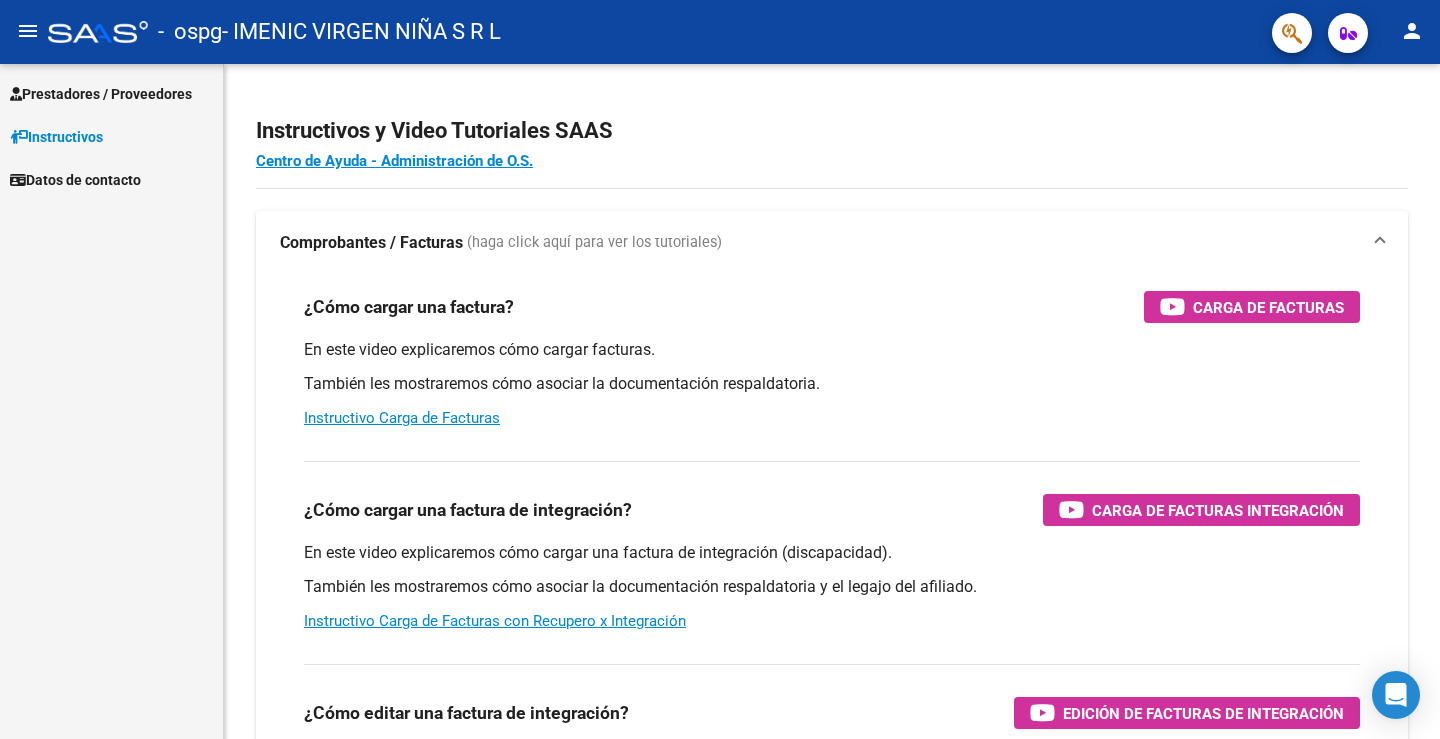 scroll, scrollTop: 0, scrollLeft: 0, axis: both 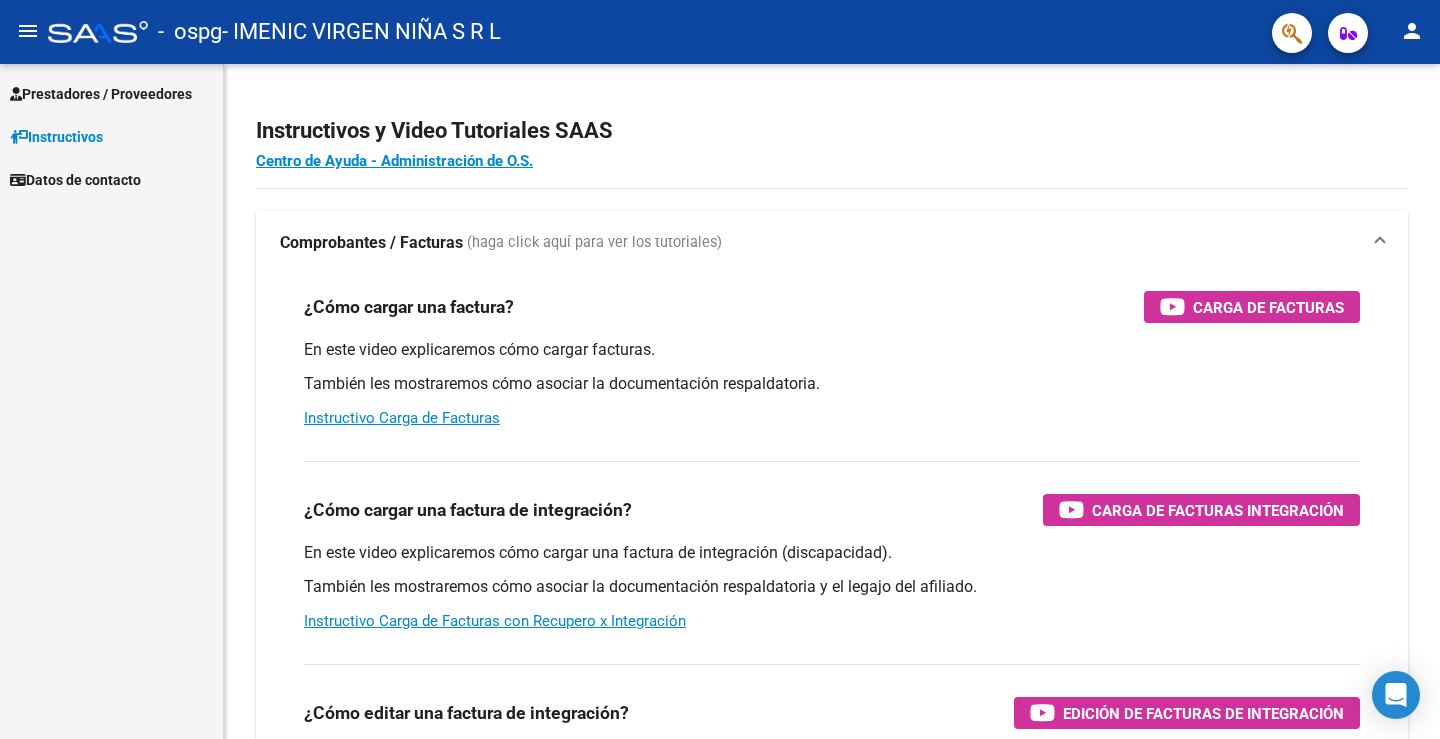 click on "Prestadores / Proveedores" at bounding box center (101, 94) 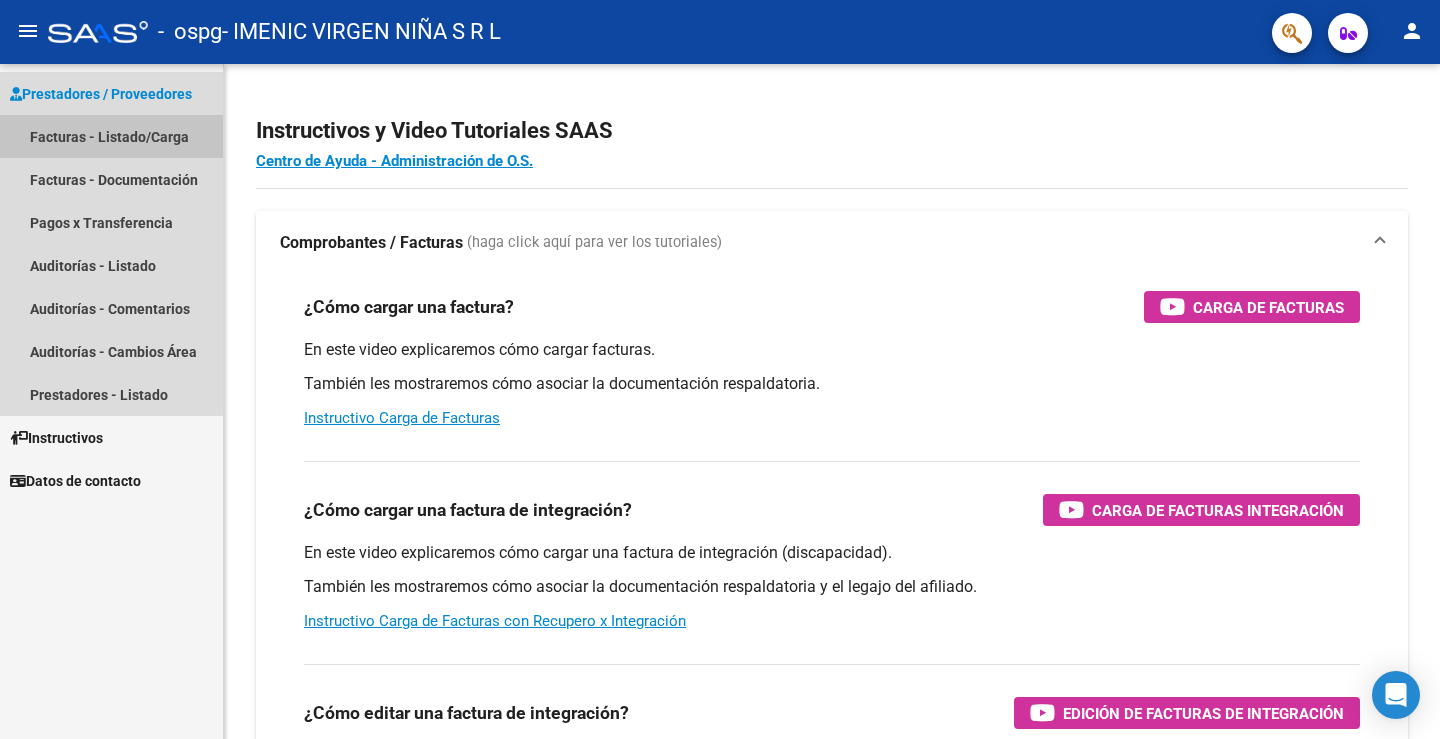 click on "Facturas - Listado/Carga" at bounding box center (111, 136) 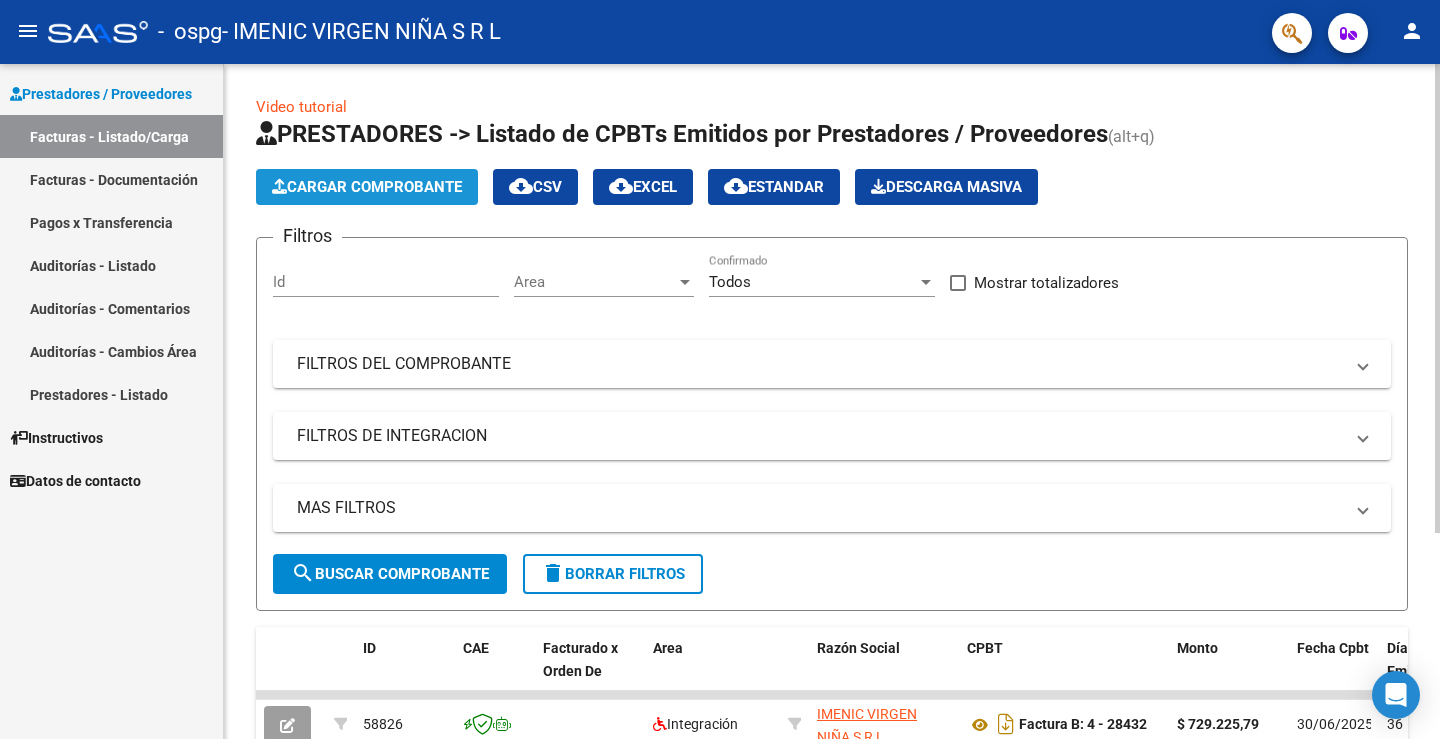 click on "Cargar Comprobante" 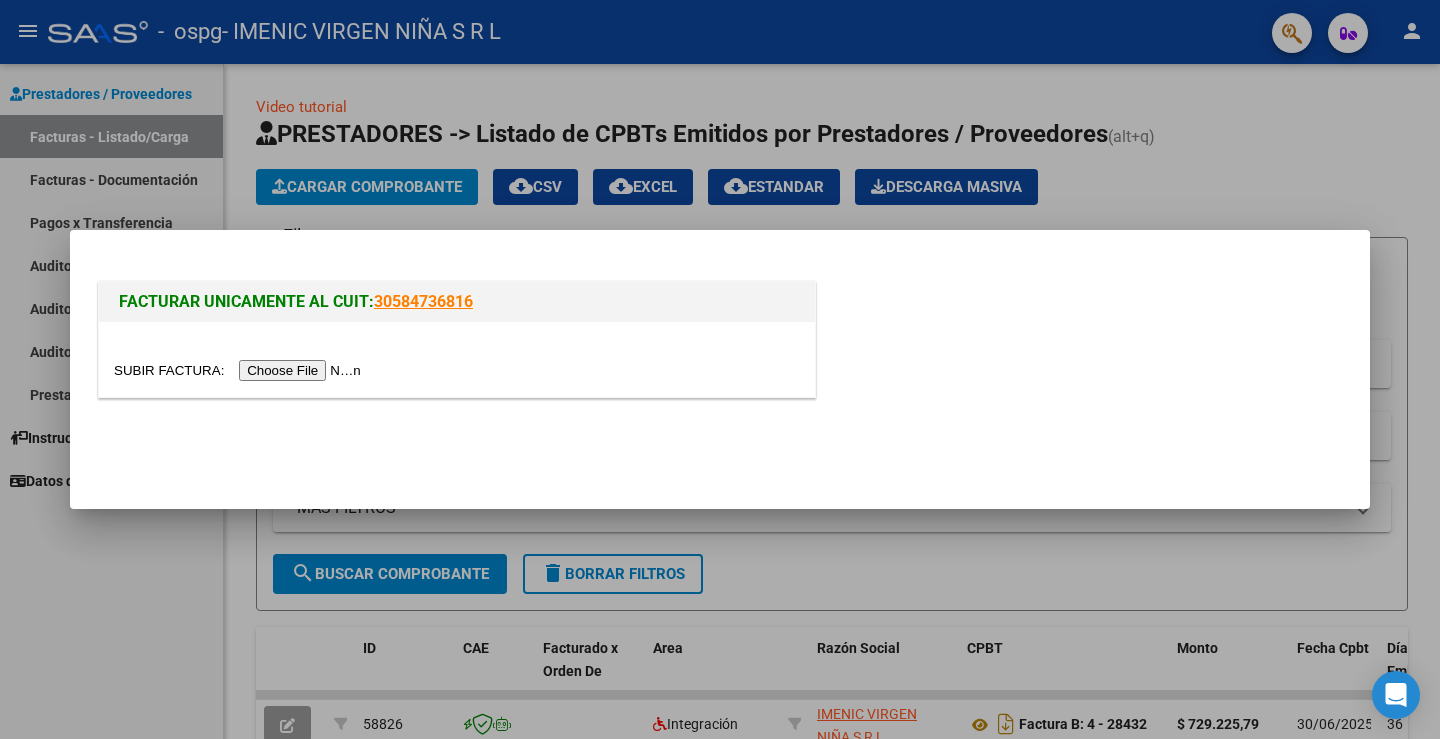 click at bounding box center (240, 370) 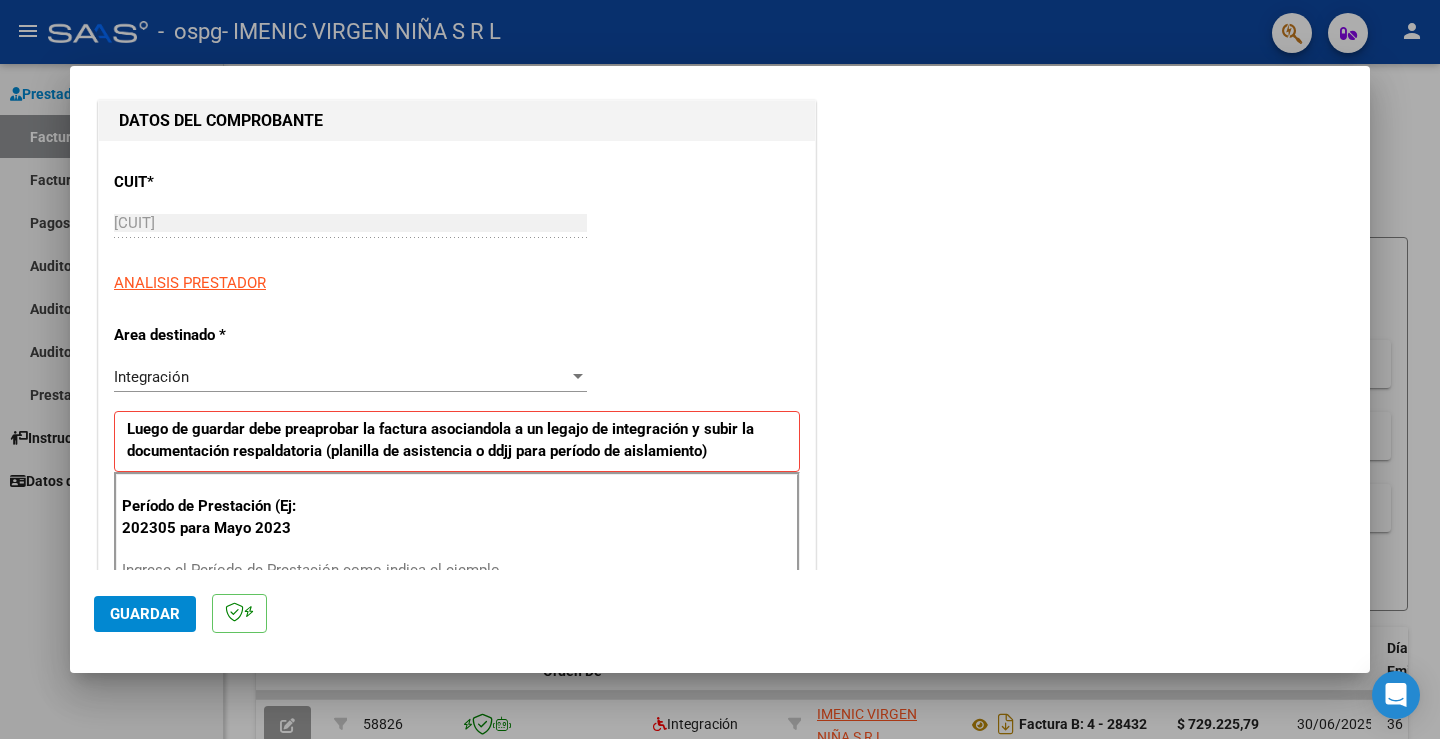 scroll, scrollTop: 300, scrollLeft: 0, axis: vertical 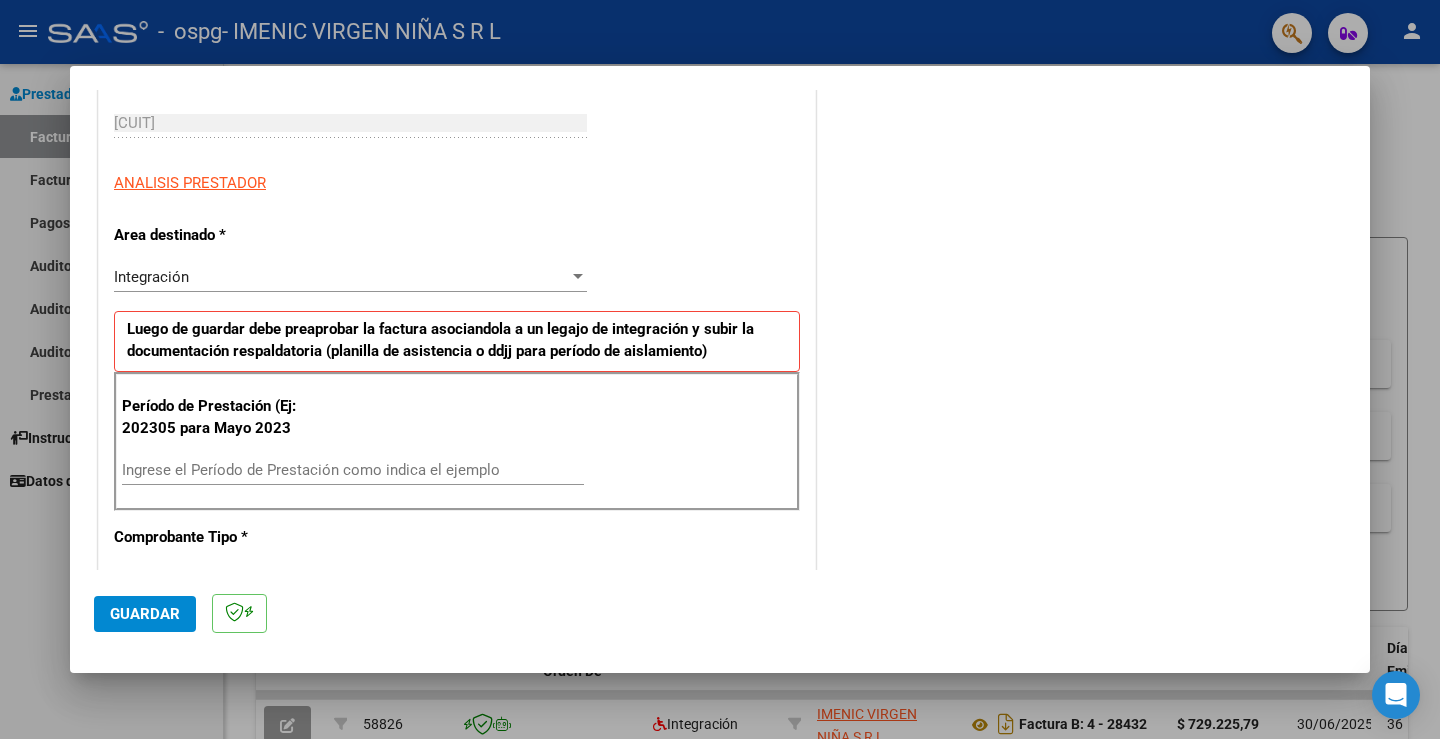 click on "Integración" at bounding box center [341, 277] 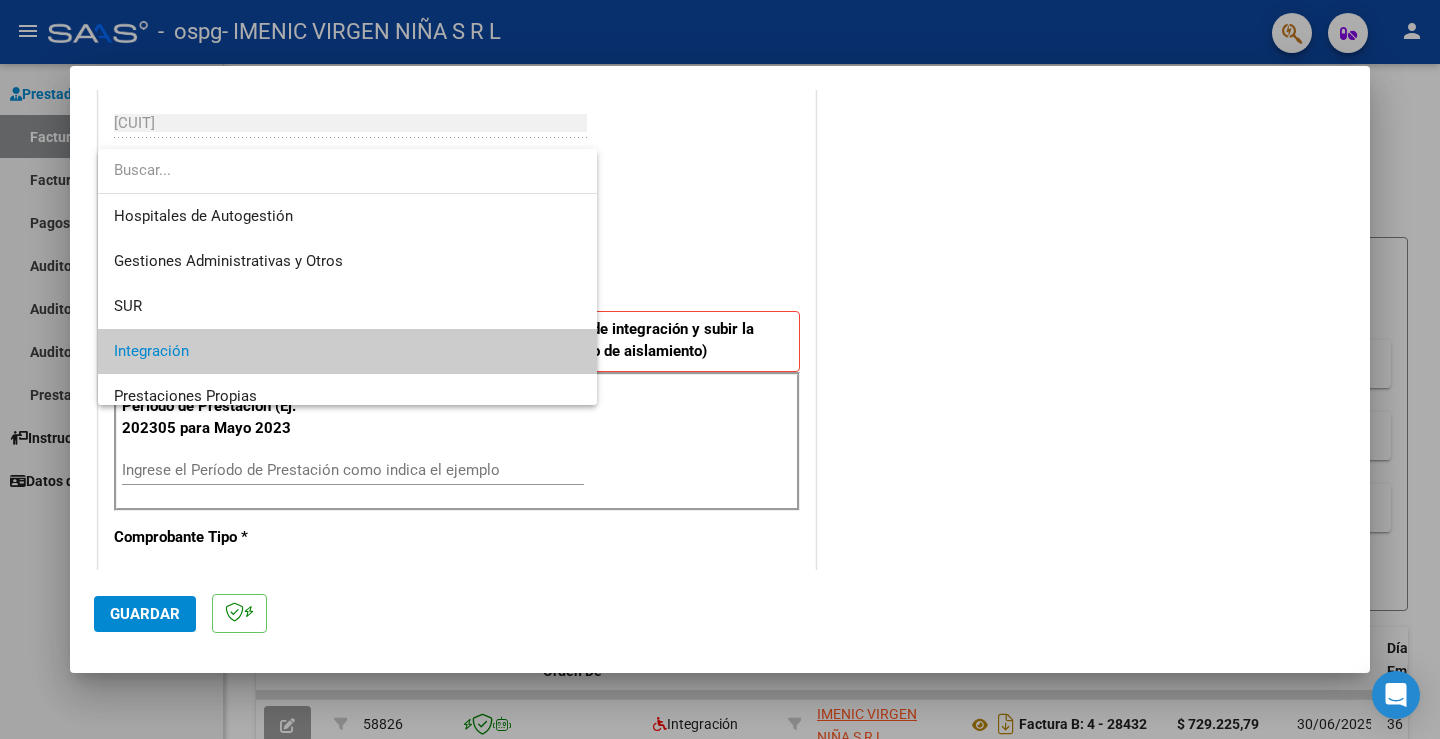 scroll, scrollTop: 75, scrollLeft: 0, axis: vertical 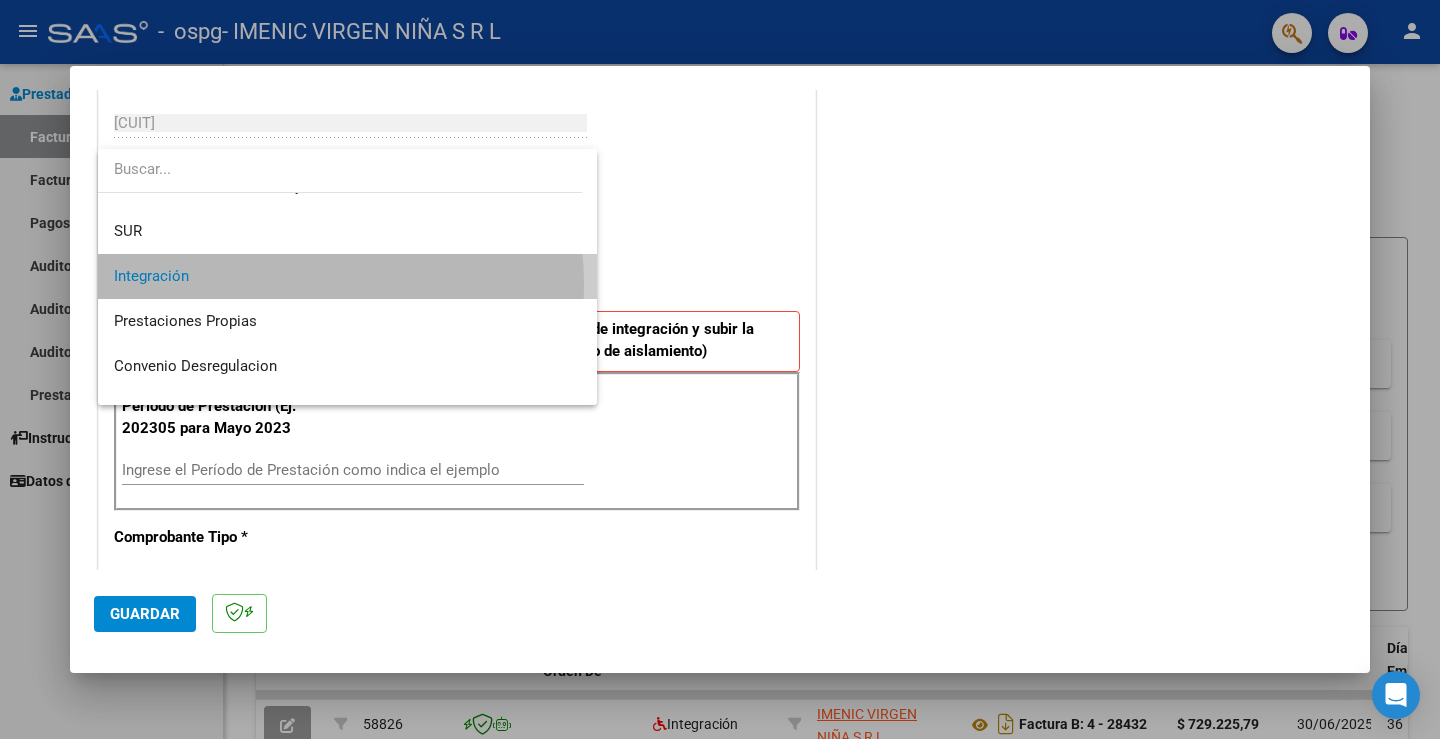 click on "Integración" at bounding box center (347, 276) 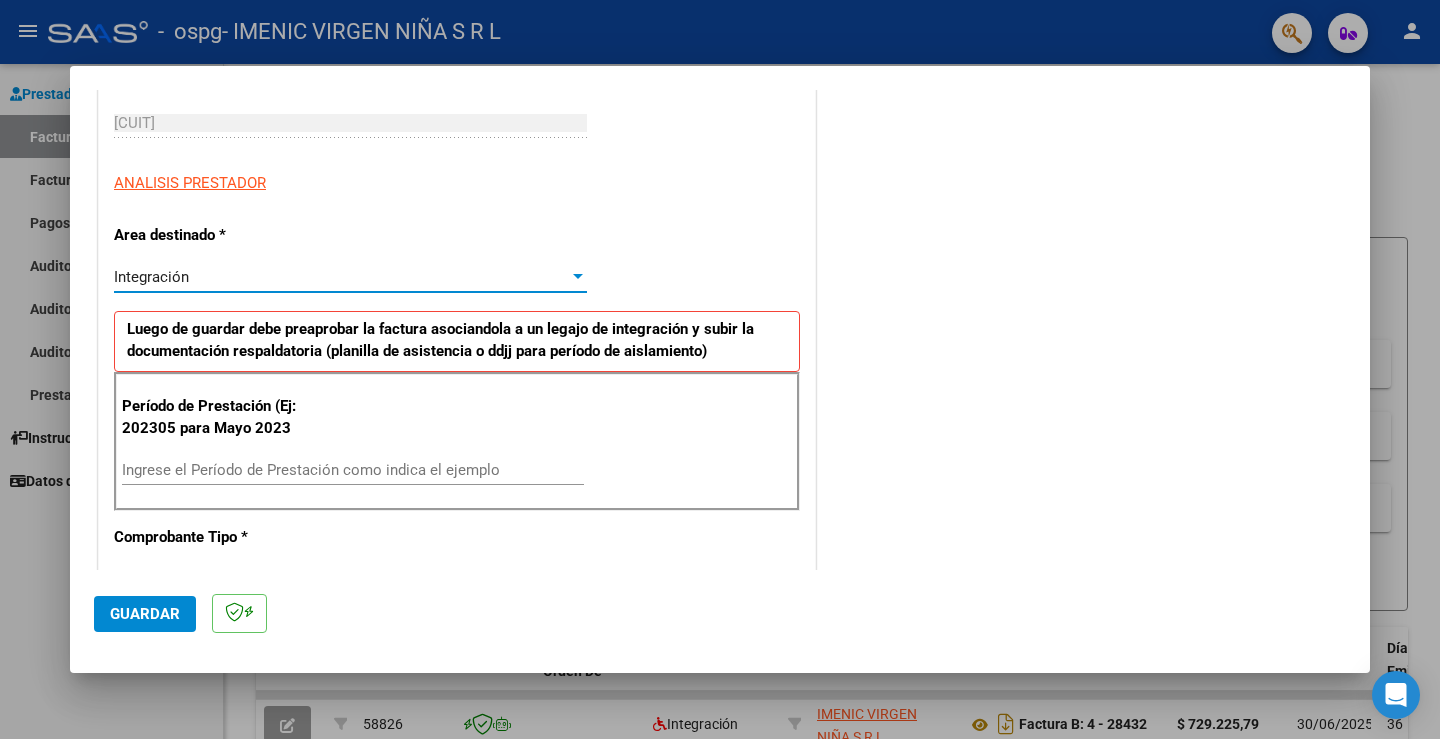 scroll, scrollTop: 400, scrollLeft: 0, axis: vertical 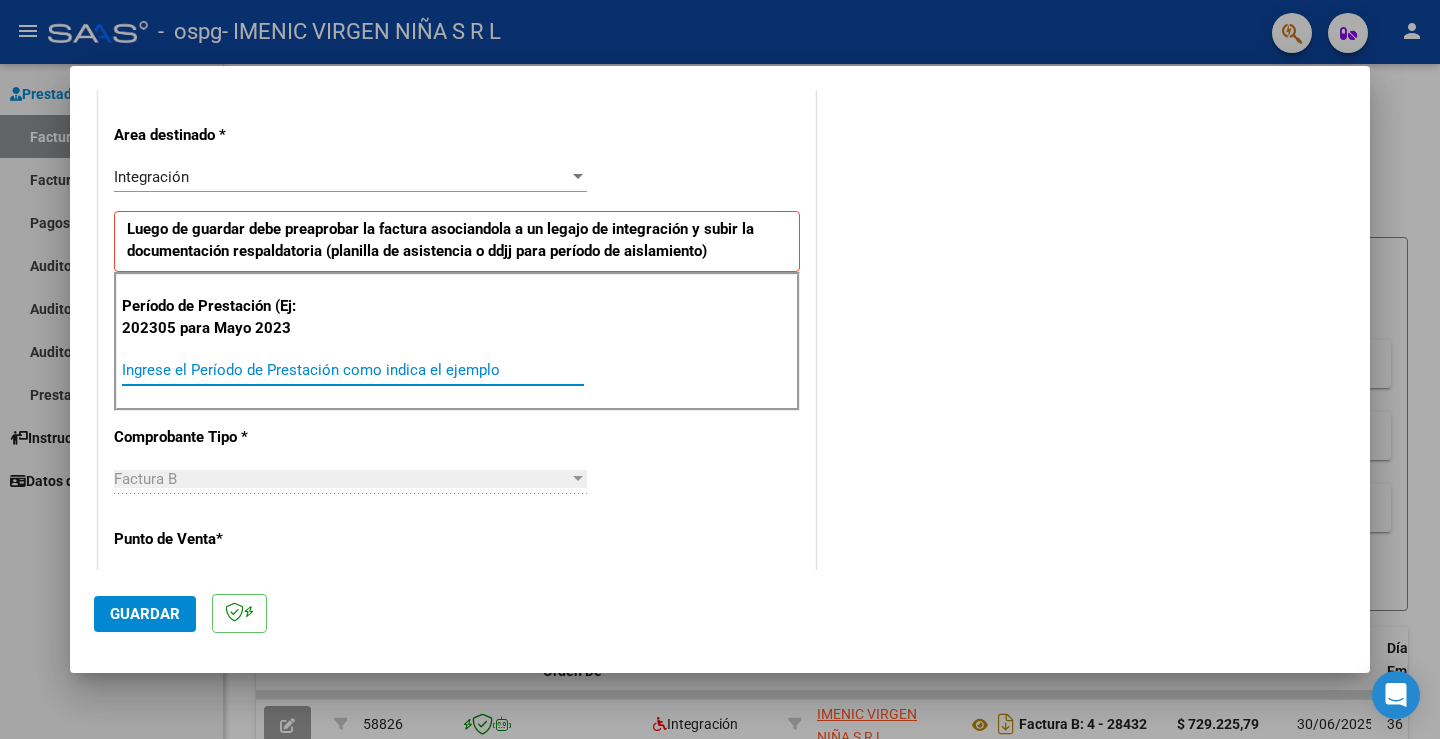 drag, startPoint x: 199, startPoint y: 370, endPoint x: 204, endPoint y: 356, distance: 14.866069 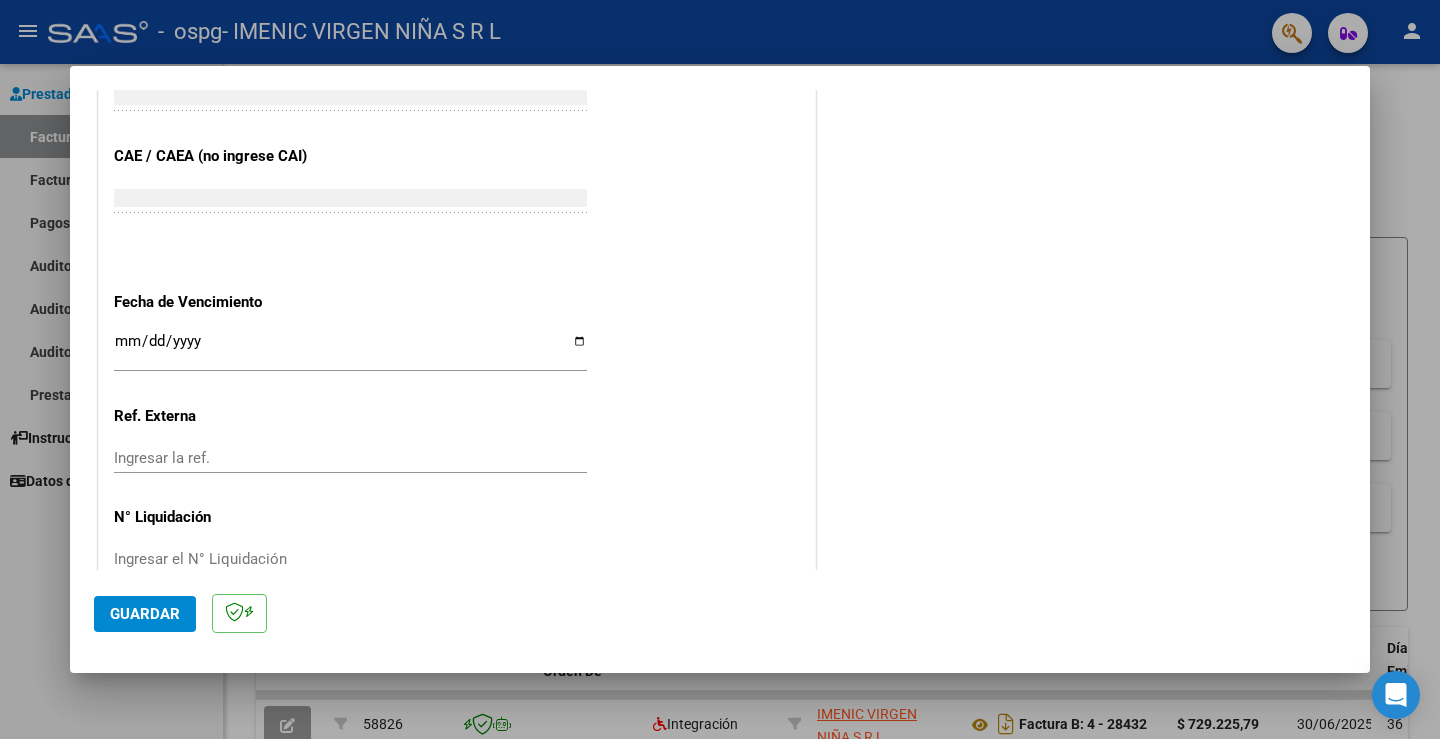 scroll, scrollTop: 1100, scrollLeft: 0, axis: vertical 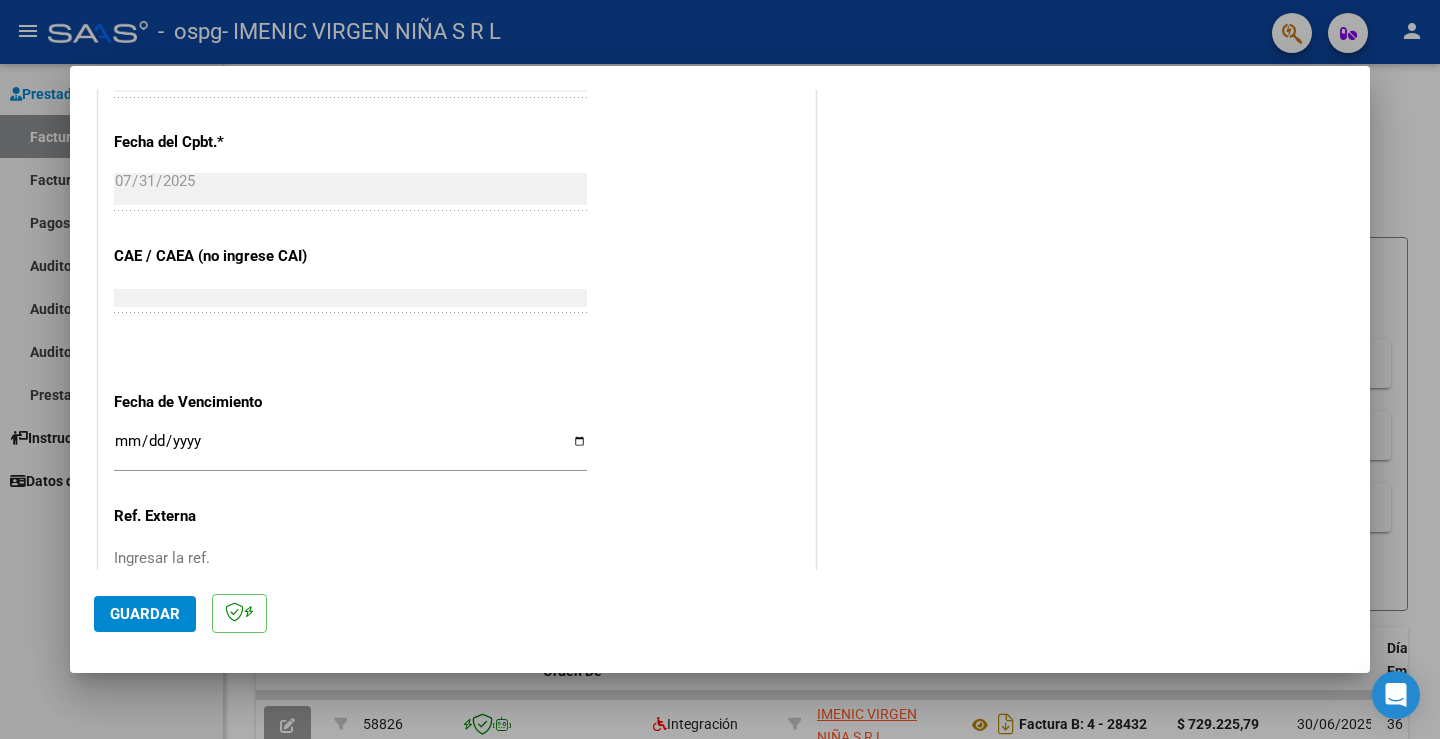 type on "202507" 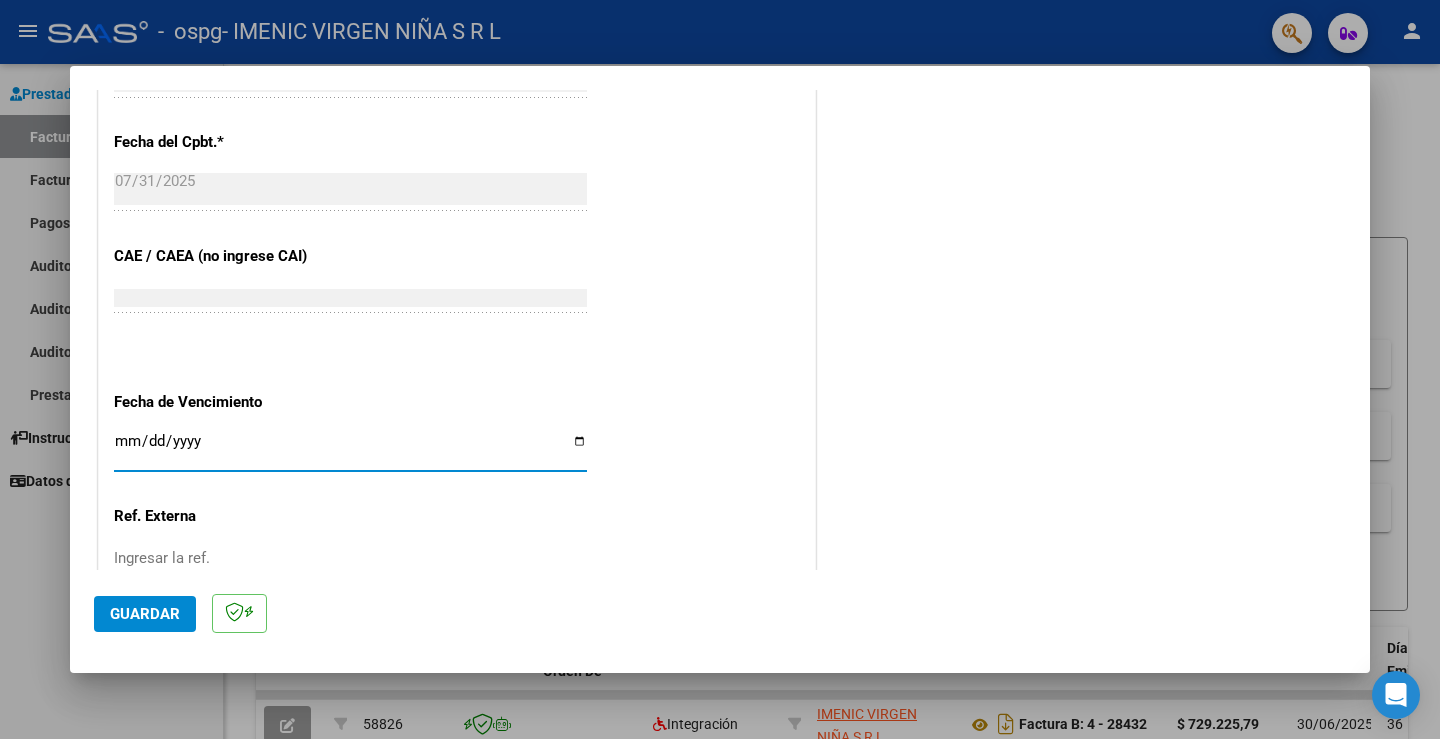 type on "2025-08-10" 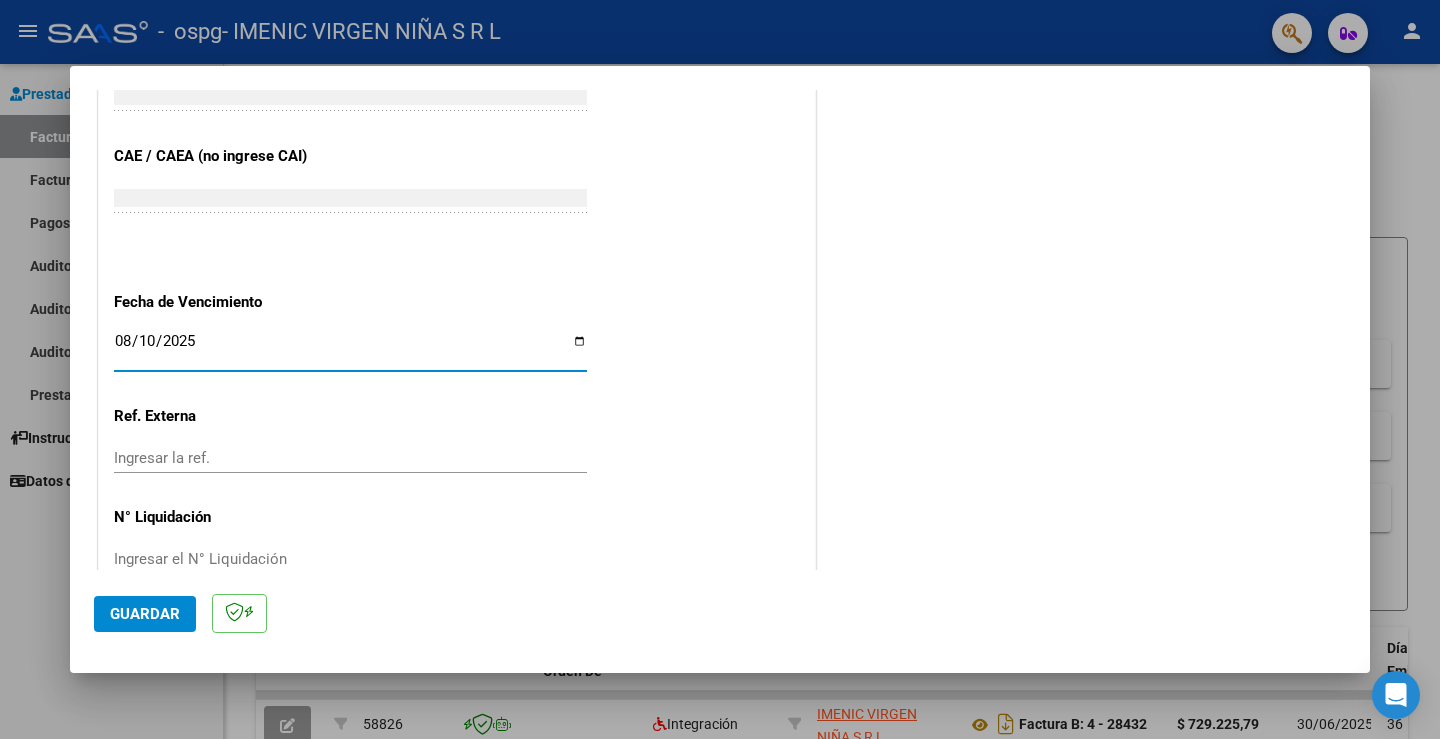 scroll, scrollTop: 1243, scrollLeft: 0, axis: vertical 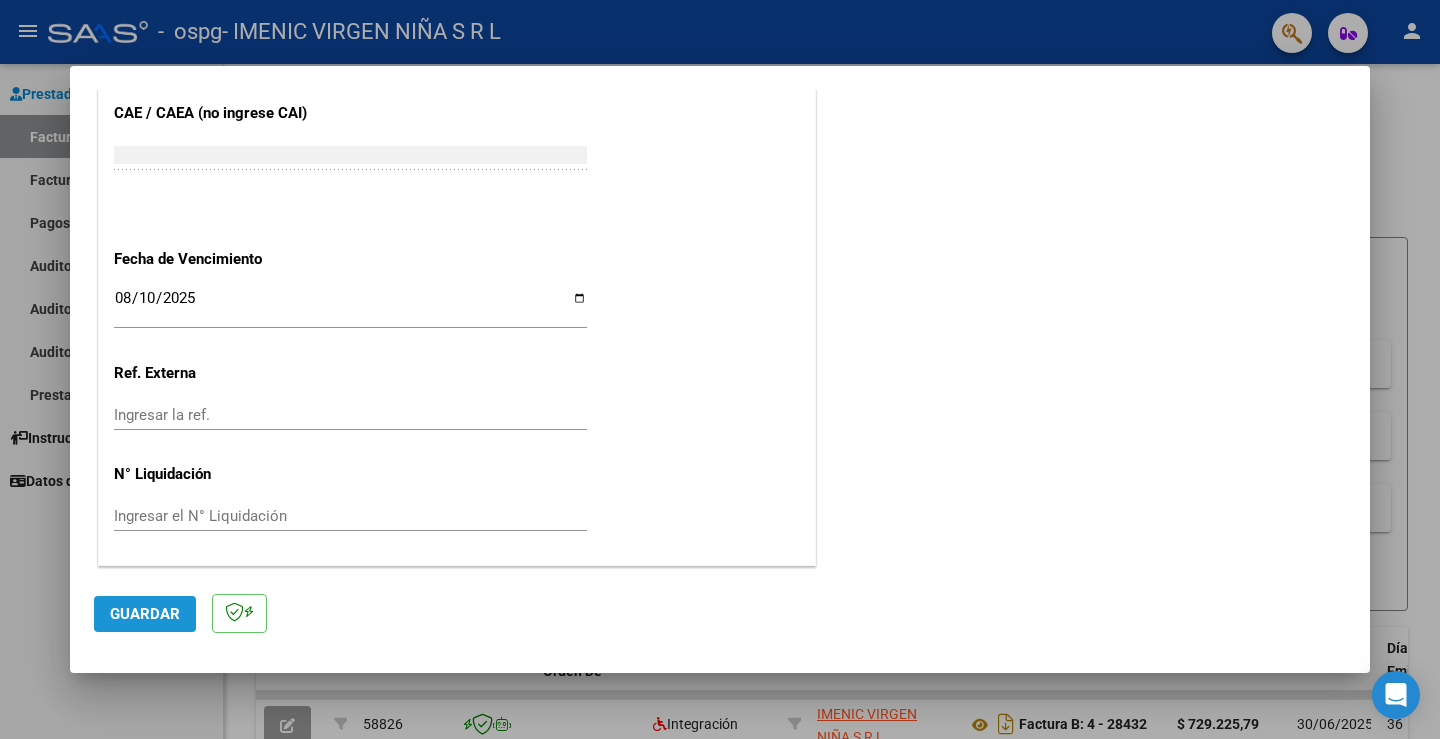 drag, startPoint x: 170, startPoint y: 606, endPoint x: 324, endPoint y: 445, distance: 222.79362 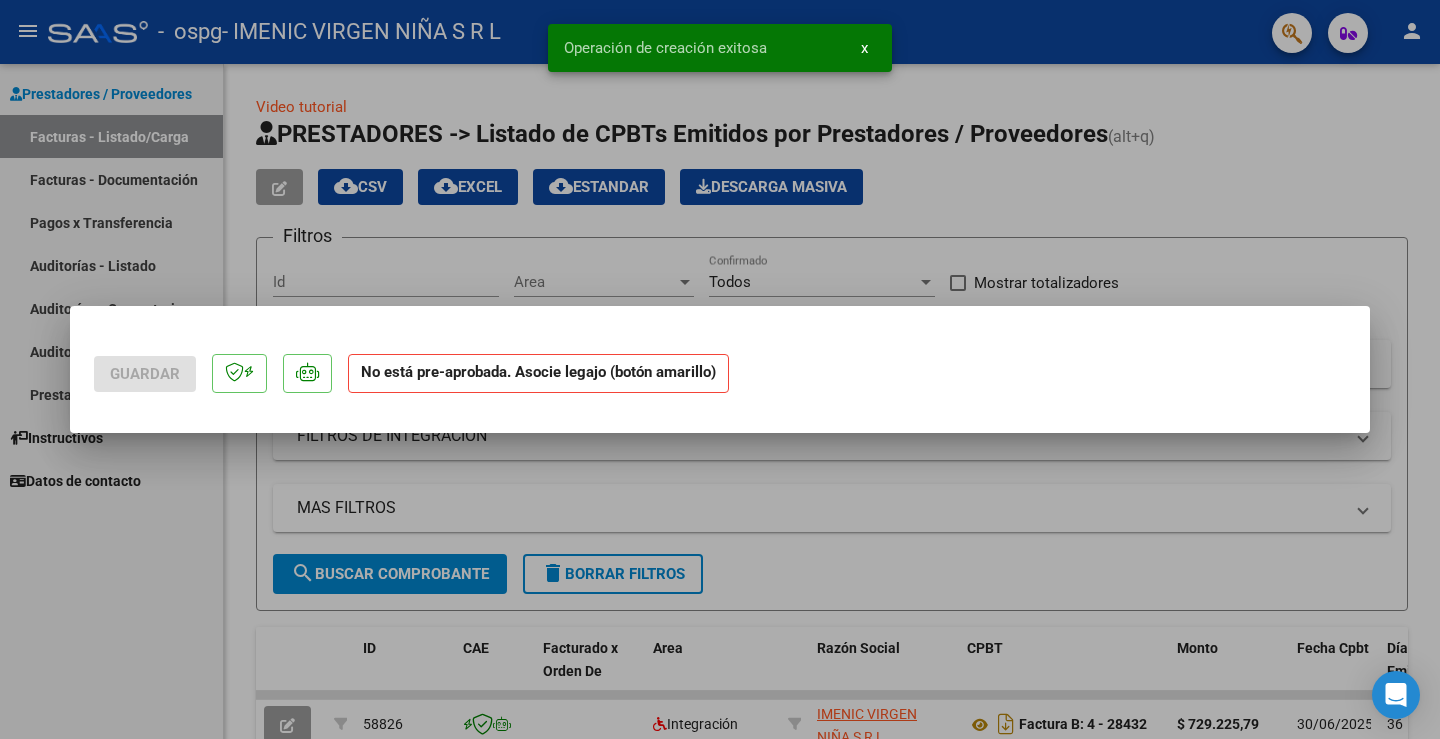 scroll, scrollTop: 0, scrollLeft: 0, axis: both 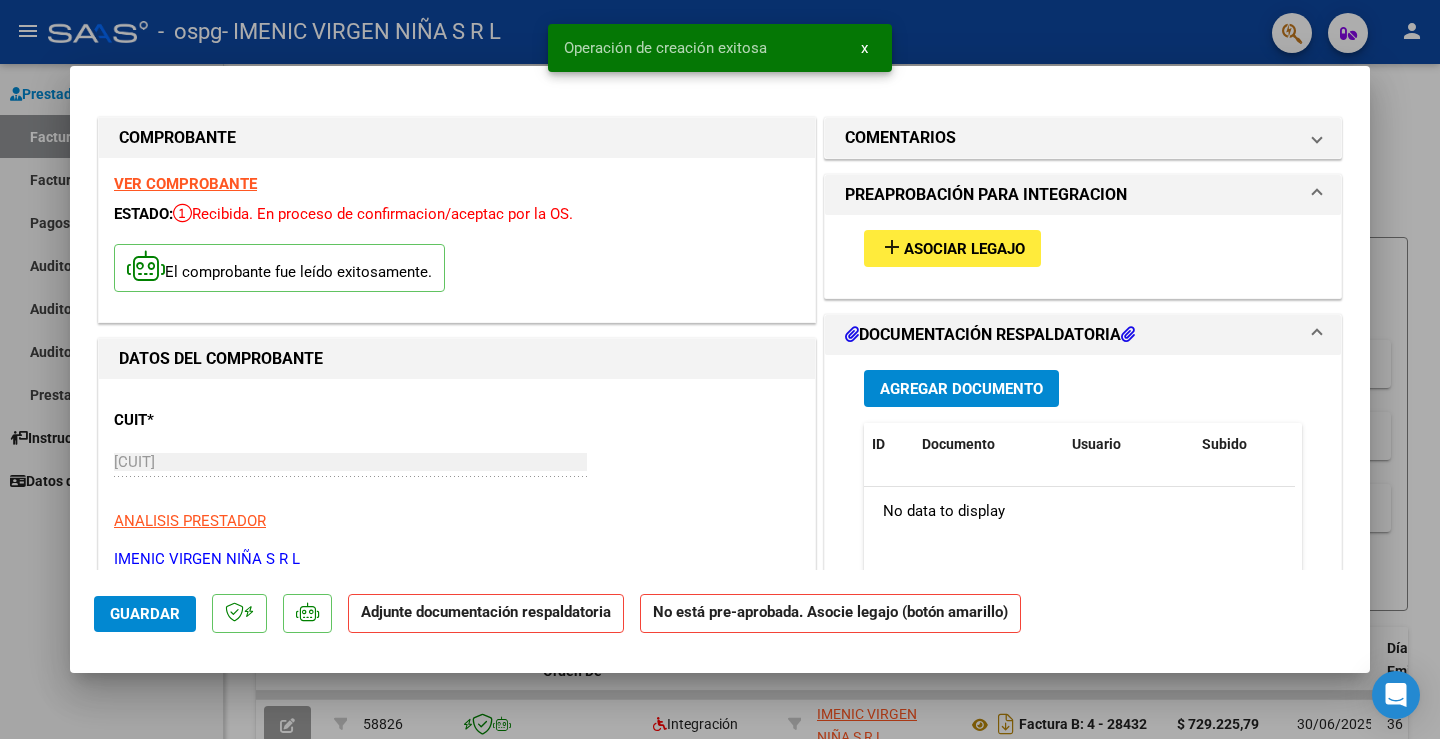 click on "Asociar Legajo" at bounding box center [964, 249] 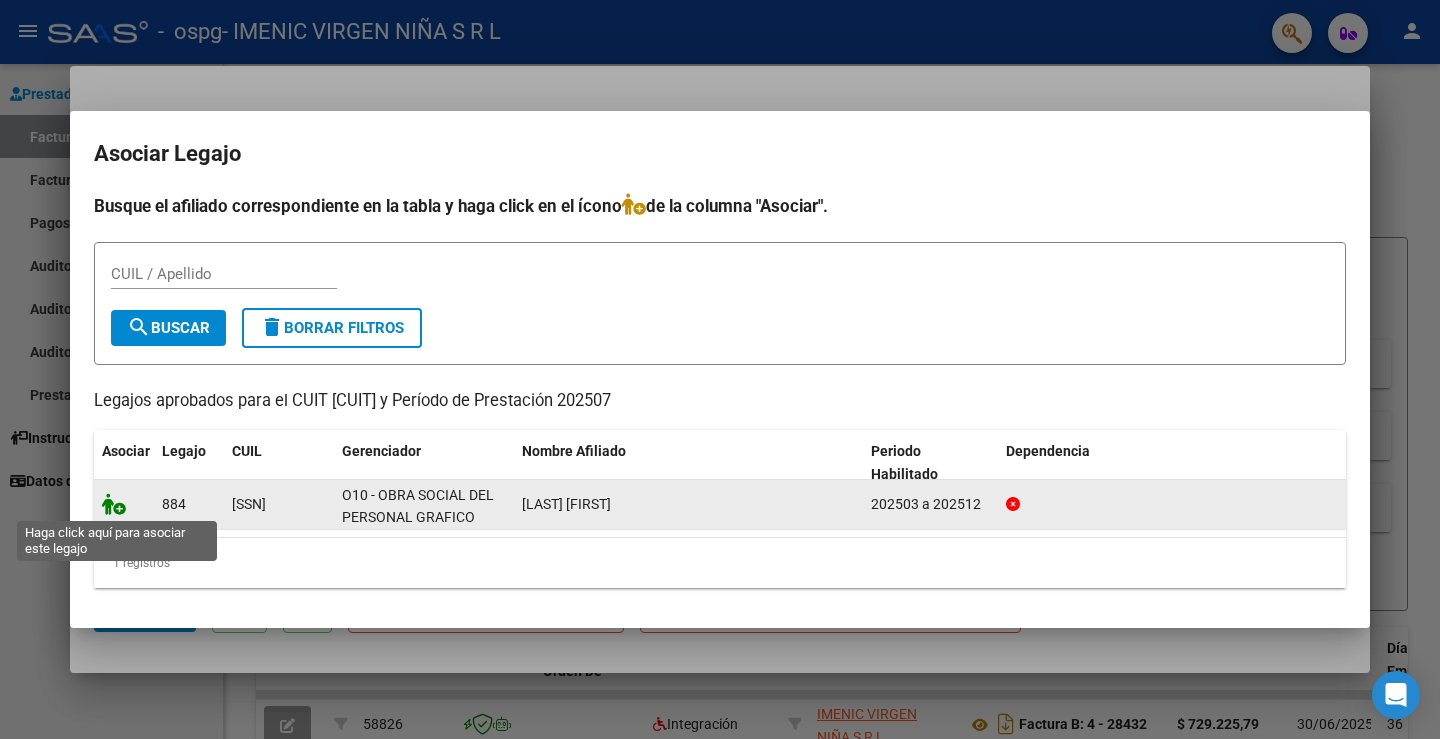 click 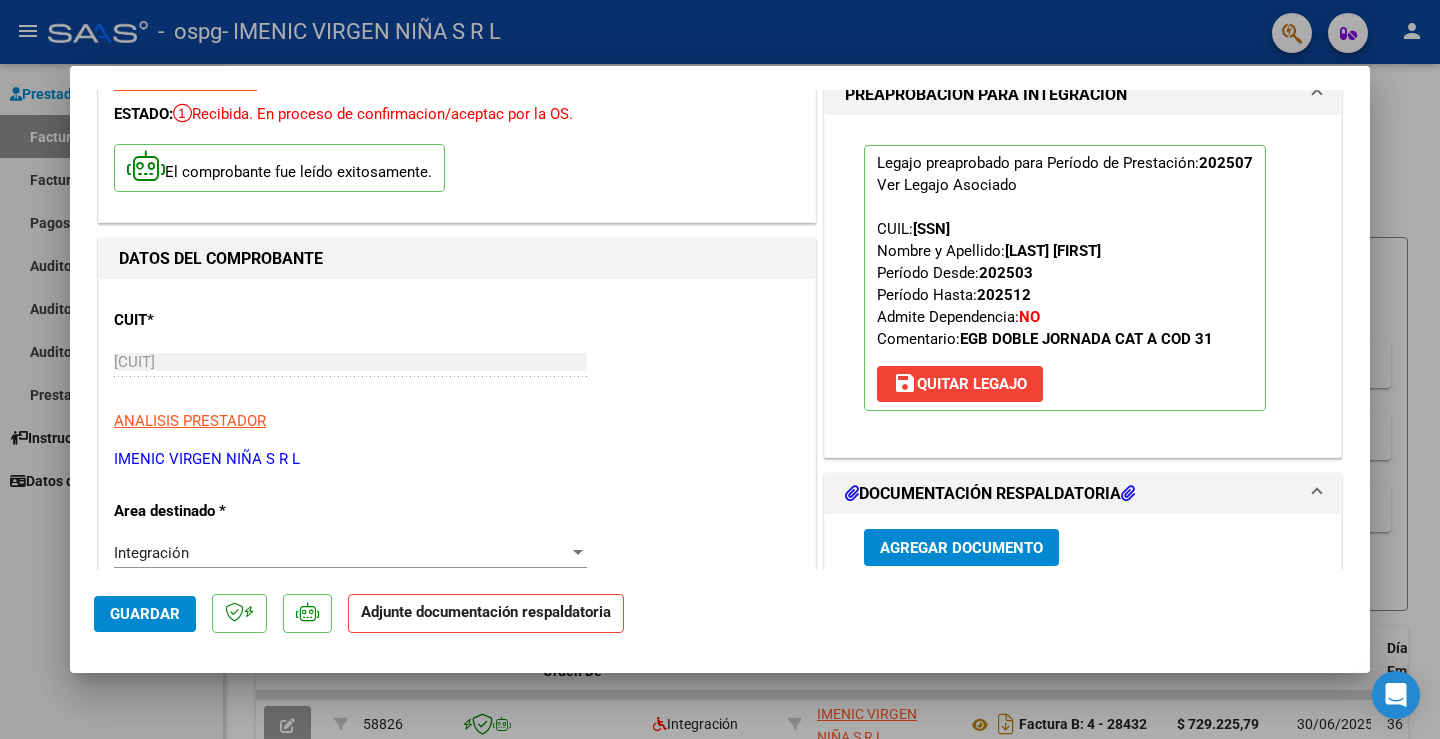 scroll, scrollTop: 200, scrollLeft: 0, axis: vertical 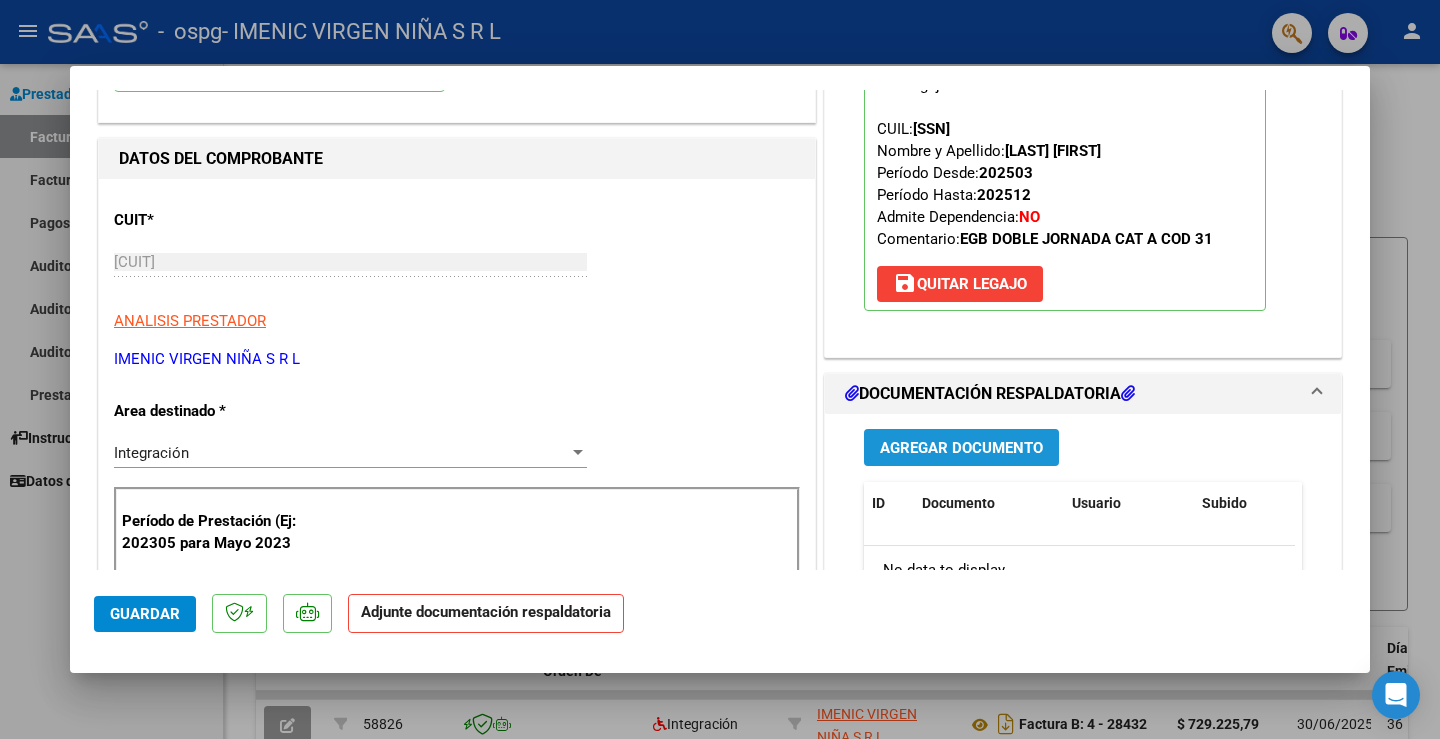 click on "Agregar Documento" at bounding box center (961, 448) 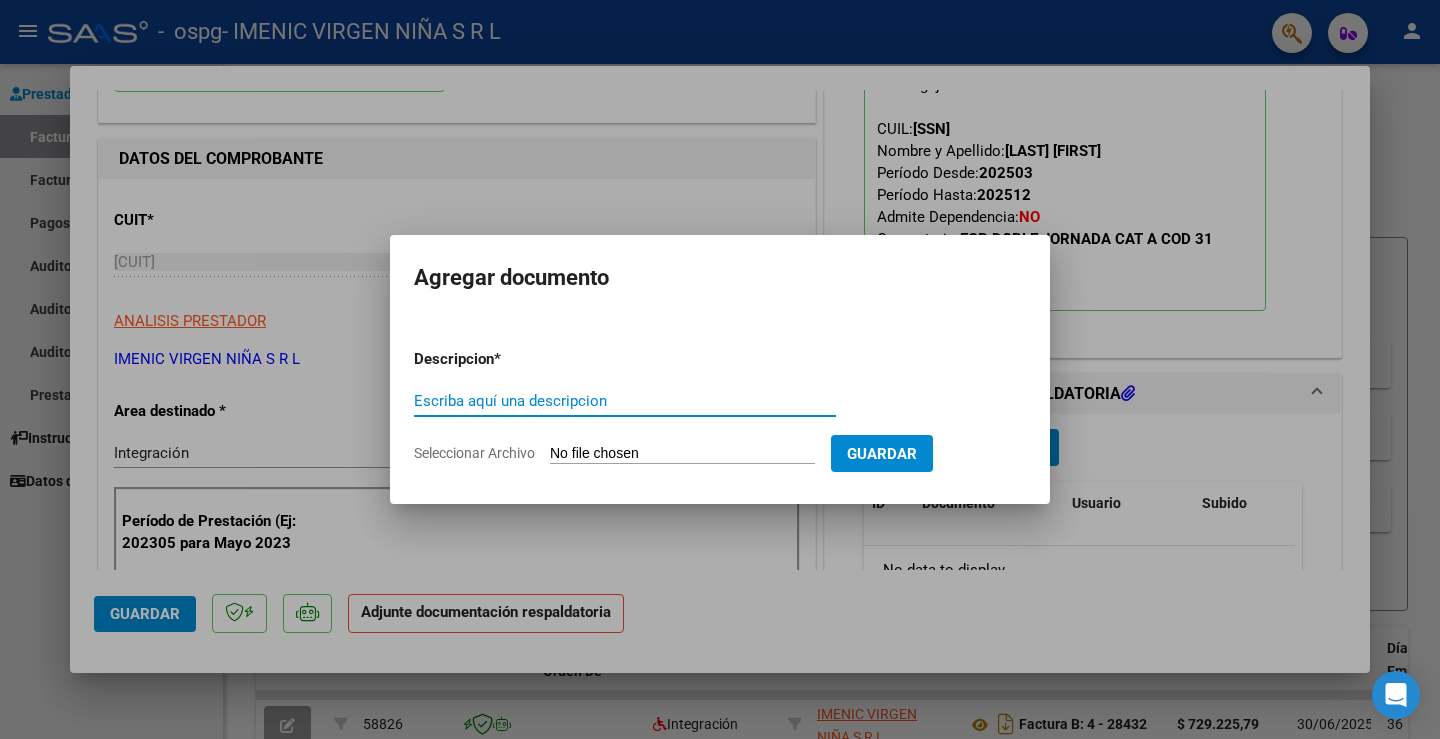 click on "Escriba aquí una descripcion" at bounding box center (625, 401) 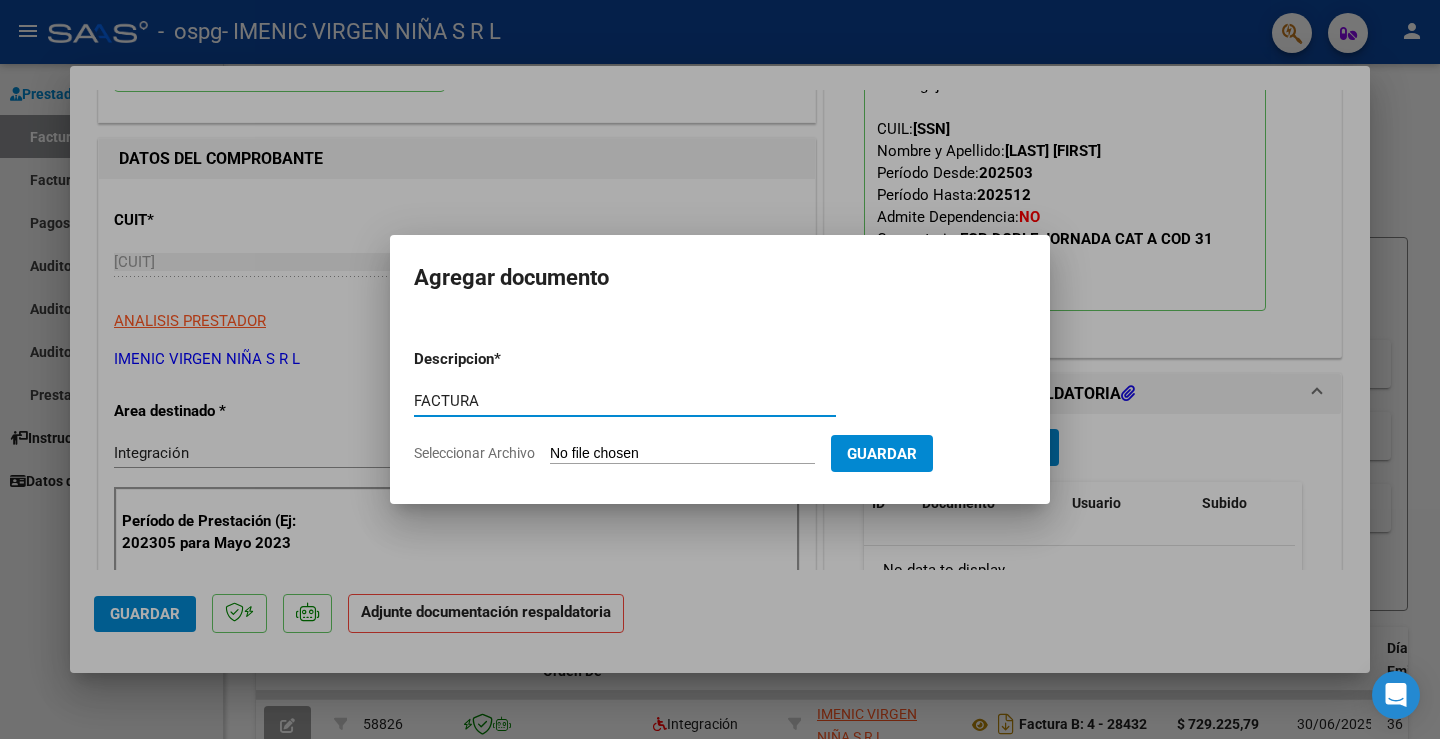 type on "FACTURA" 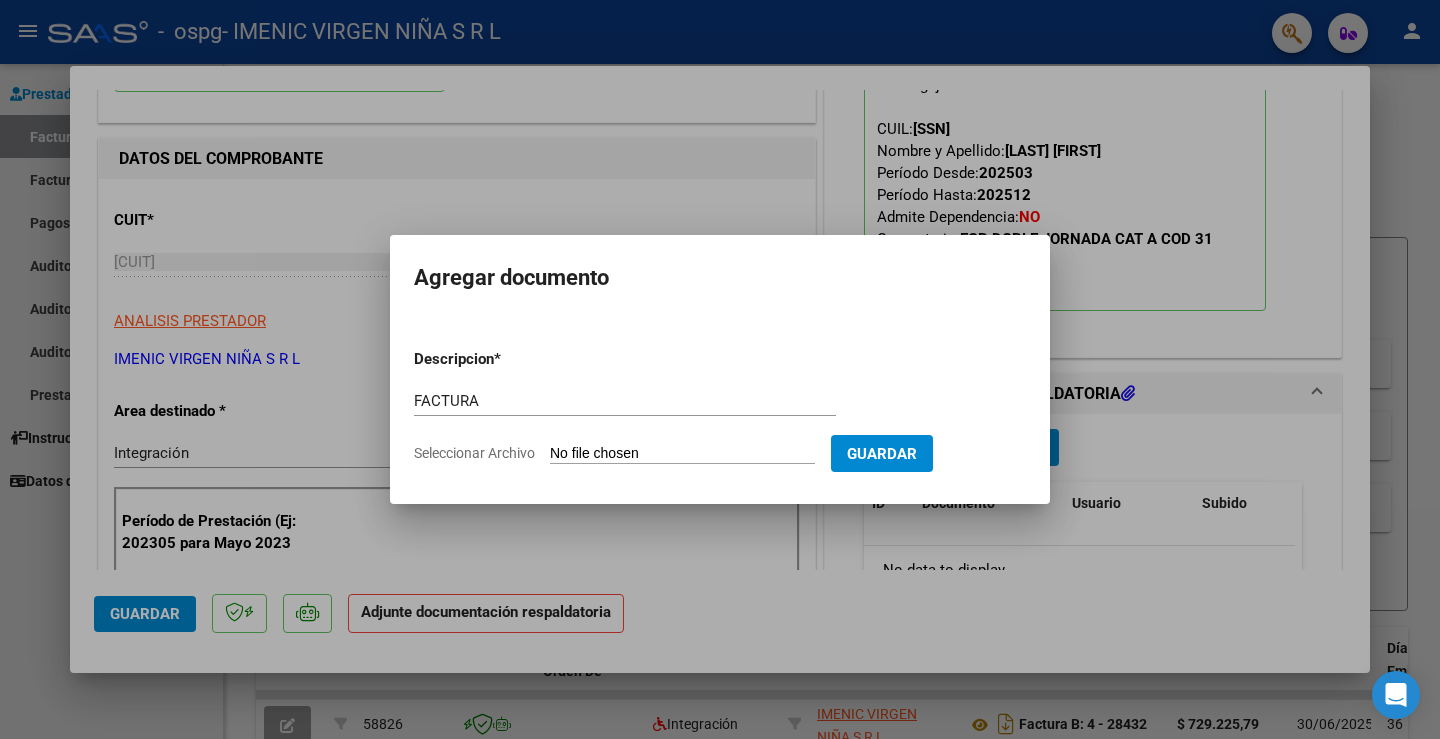 click on "Seleccionar Archivo" at bounding box center (682, 454) 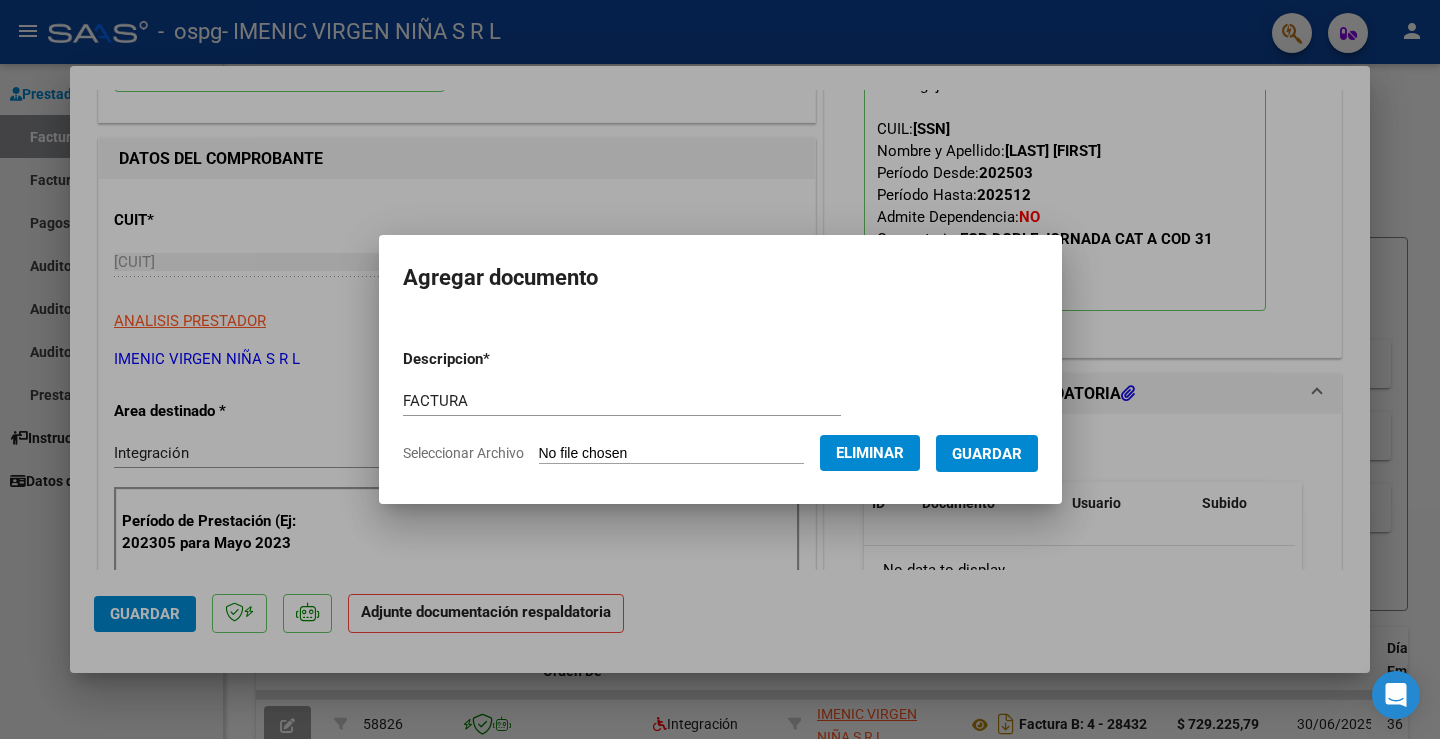 click on "Guardar" at bounding box center (987, 453) 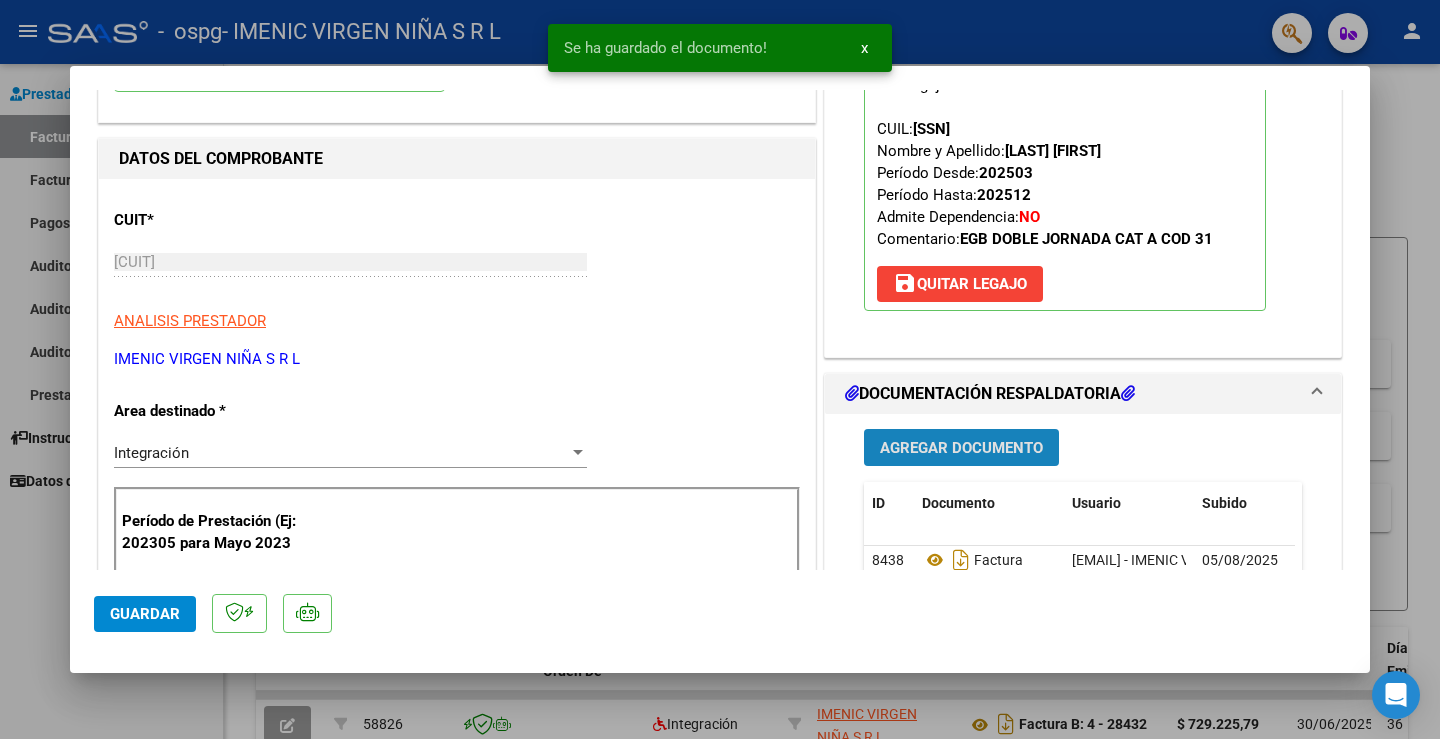 click on "Agregar Documento" at bounding box center (961, 448) 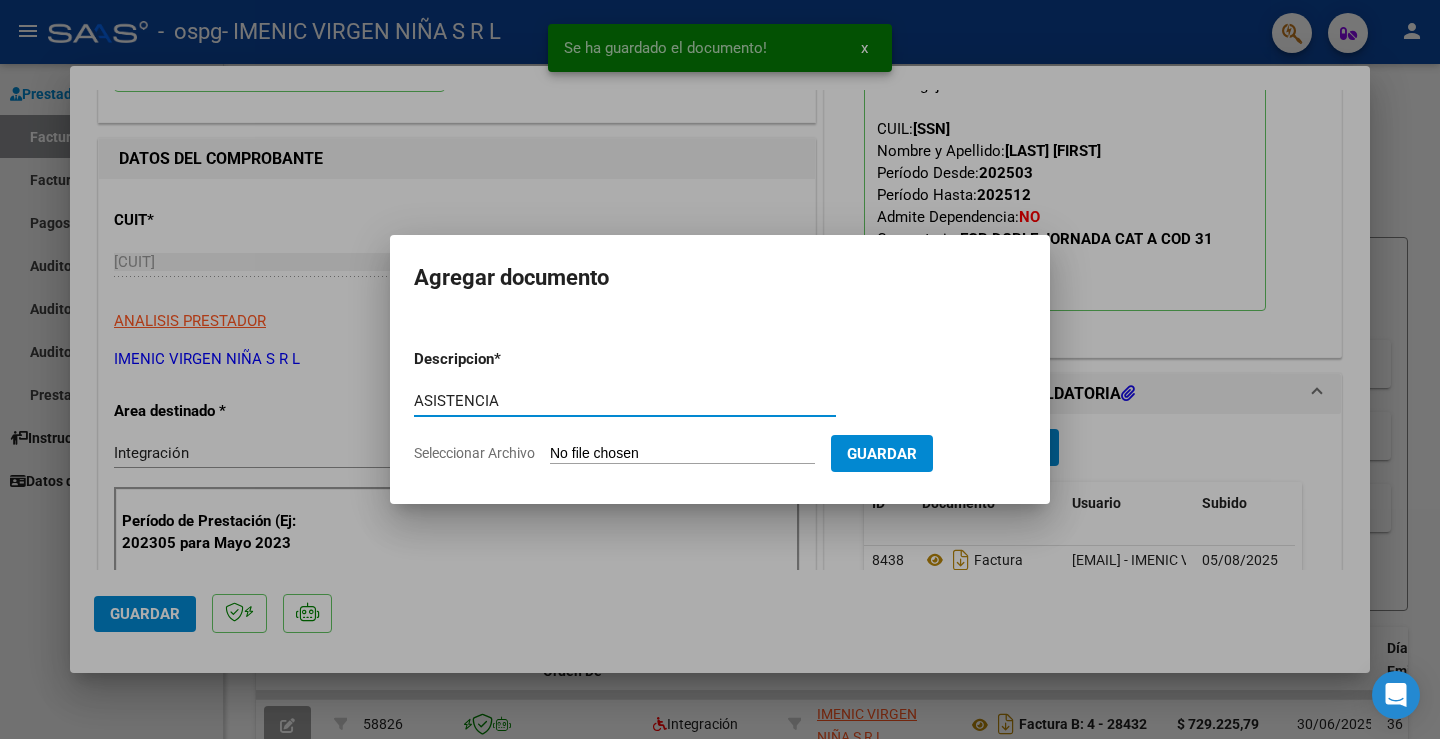 type on "ASISTENCIA" 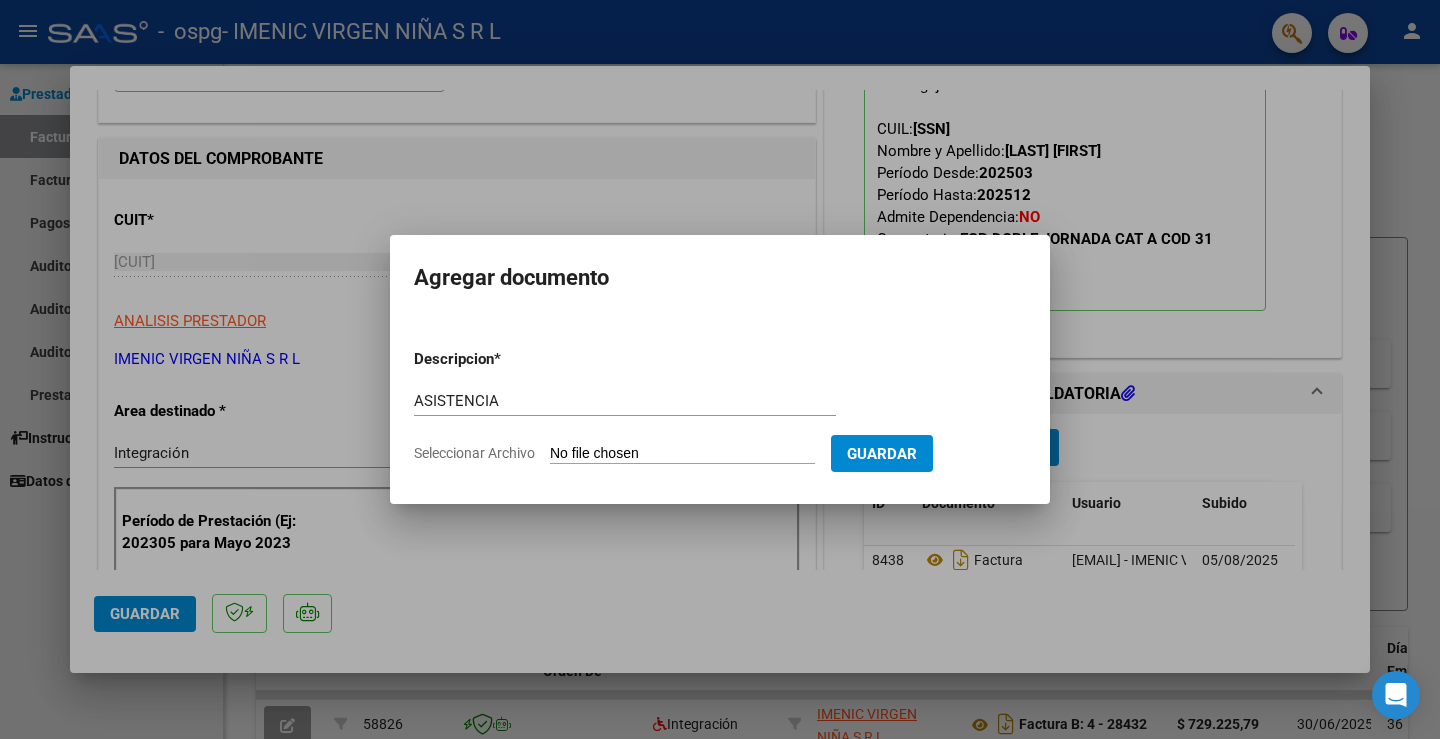 type on "C:\fakepath\PIEGAS IAN-ASISTENCIA ESC-JULIO 2025.pdf" 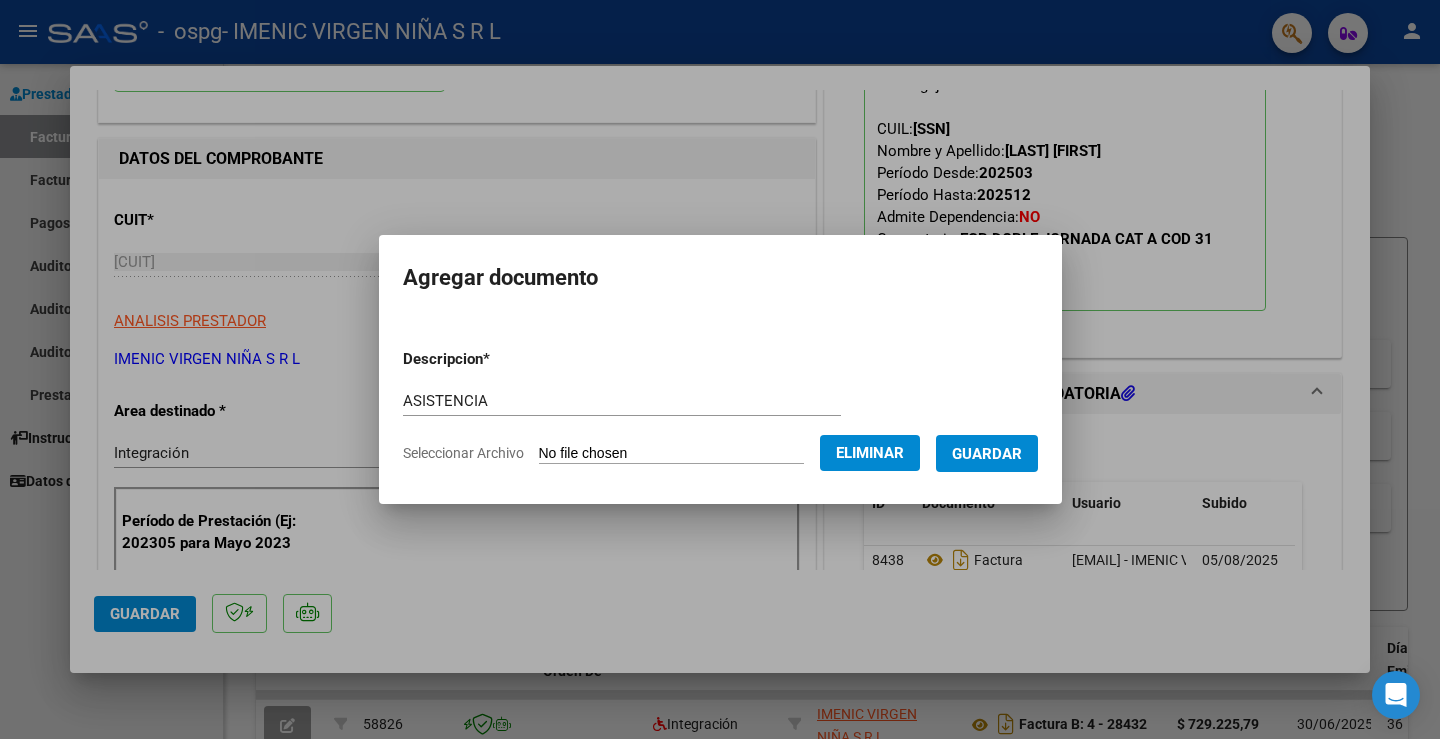 click on "Guardar" at bounding box center [987, 453] 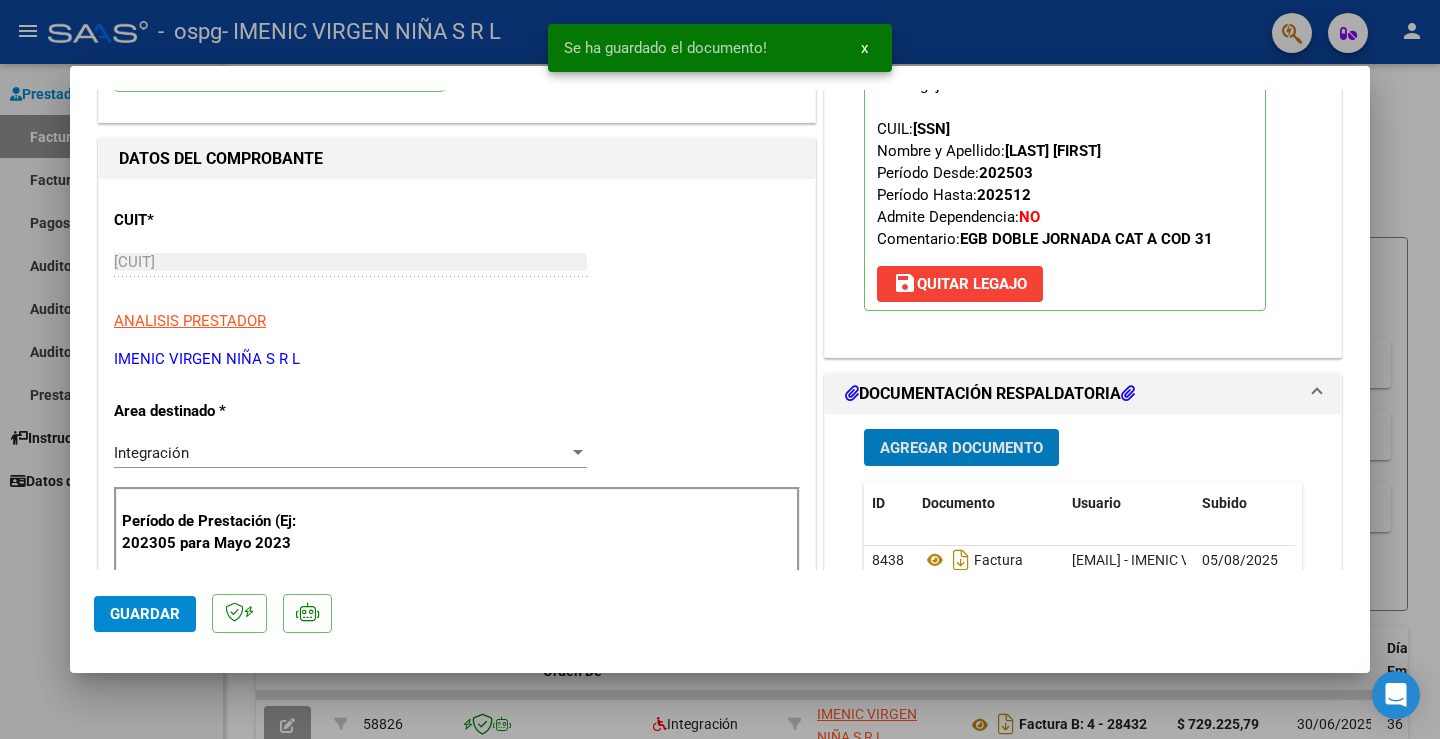 click on "Agregar Documento" at bounding box center [961, 448] 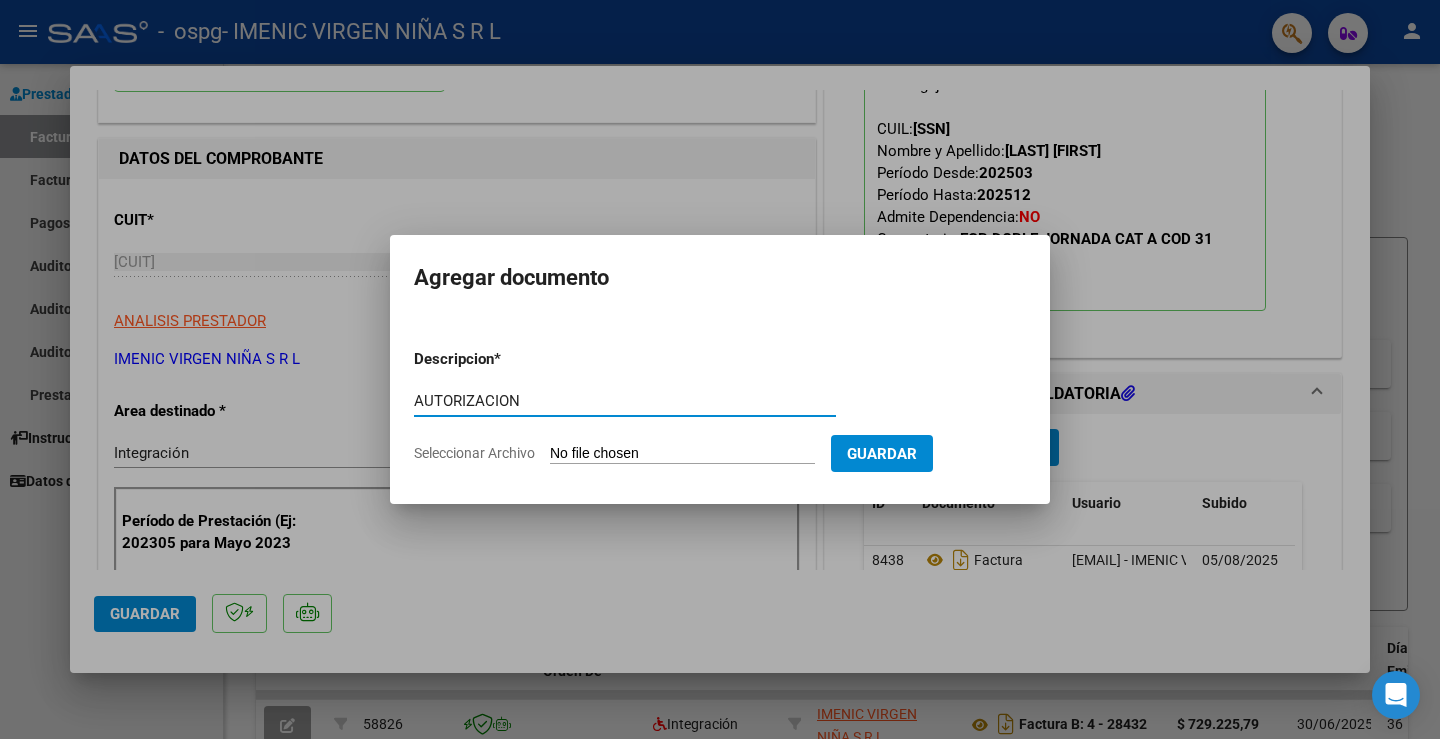 type on "AUTORIZACION" 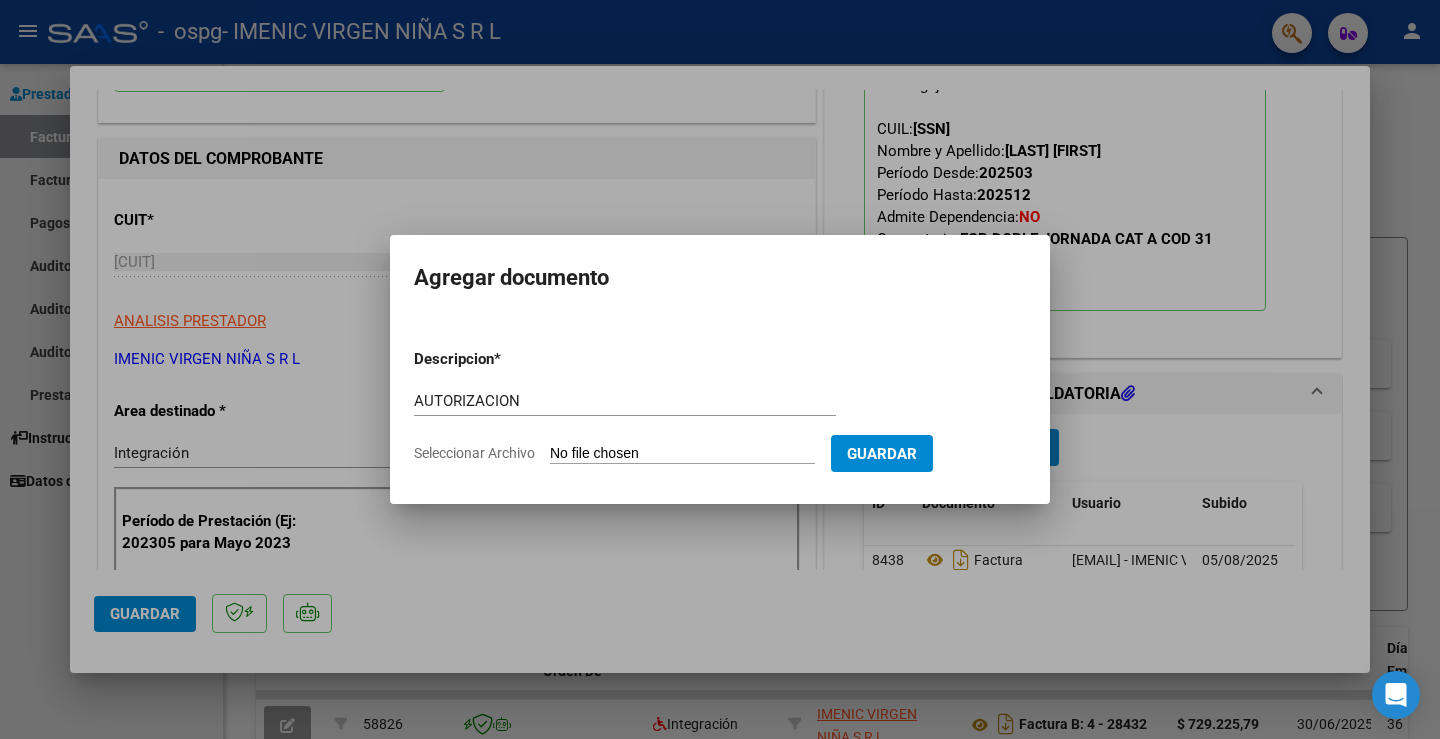 type on "C:\fakepath\PIEGAS IAN LIONEL - AUTORIZACION 2025 (MAR-DIC).pdf" 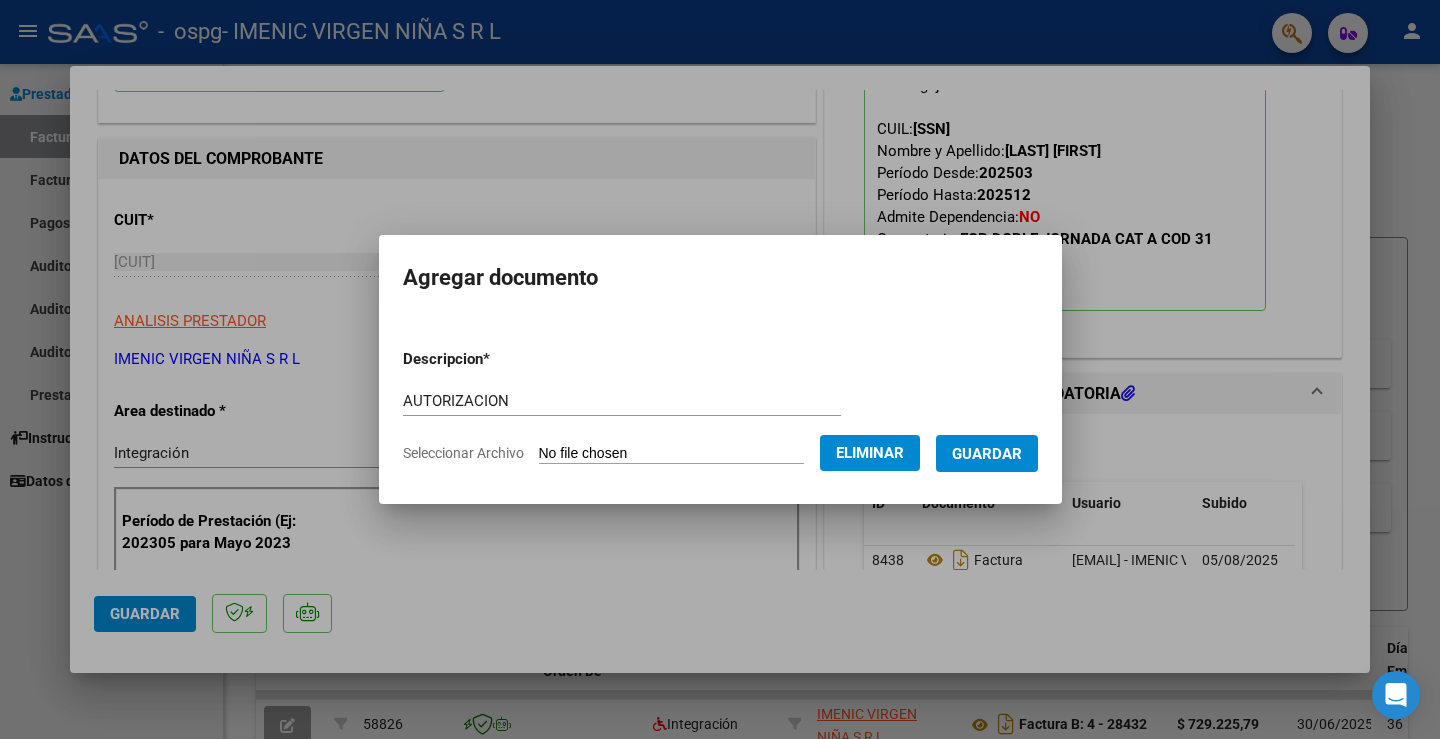 click on "Guardar" at bounding box center [987, 454] 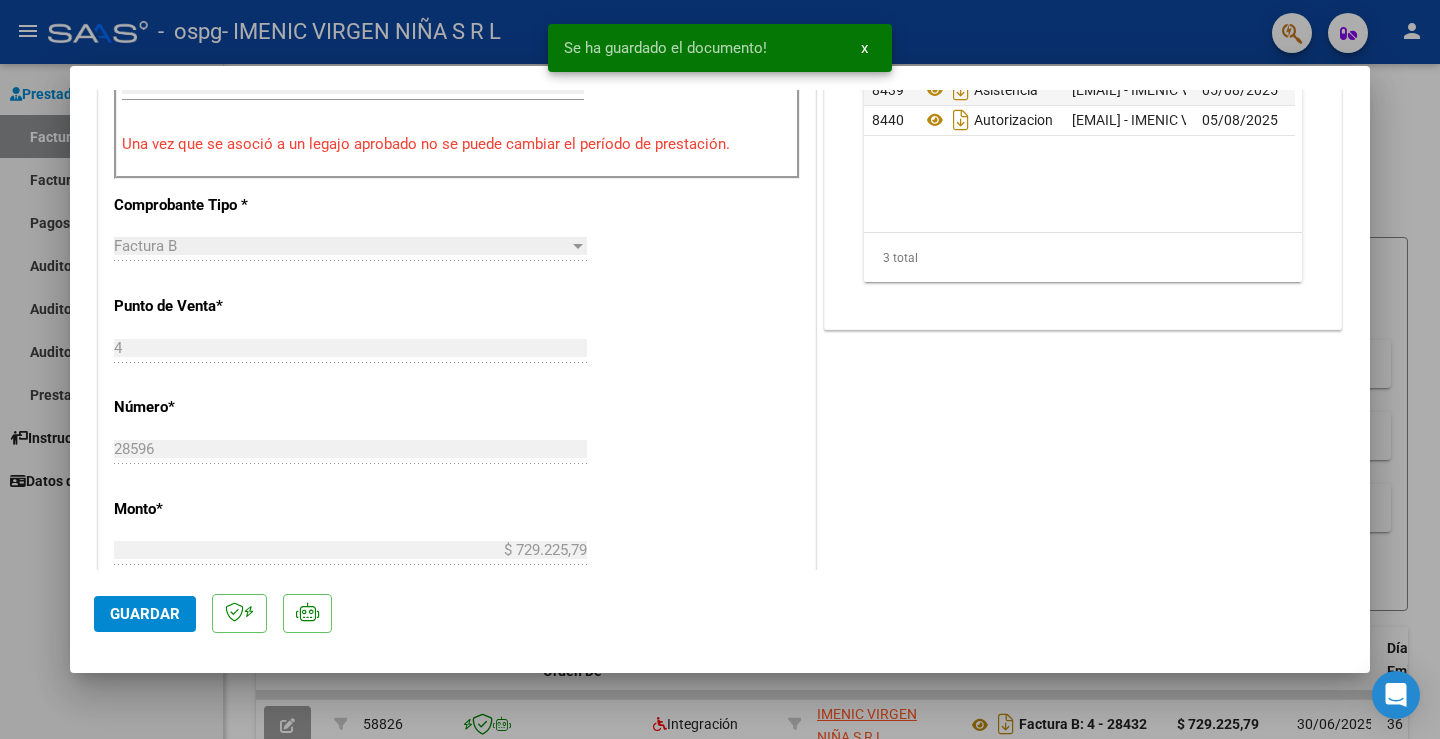 scroll, scrollTop: 300, scrollLeft: 0, axis: vertical 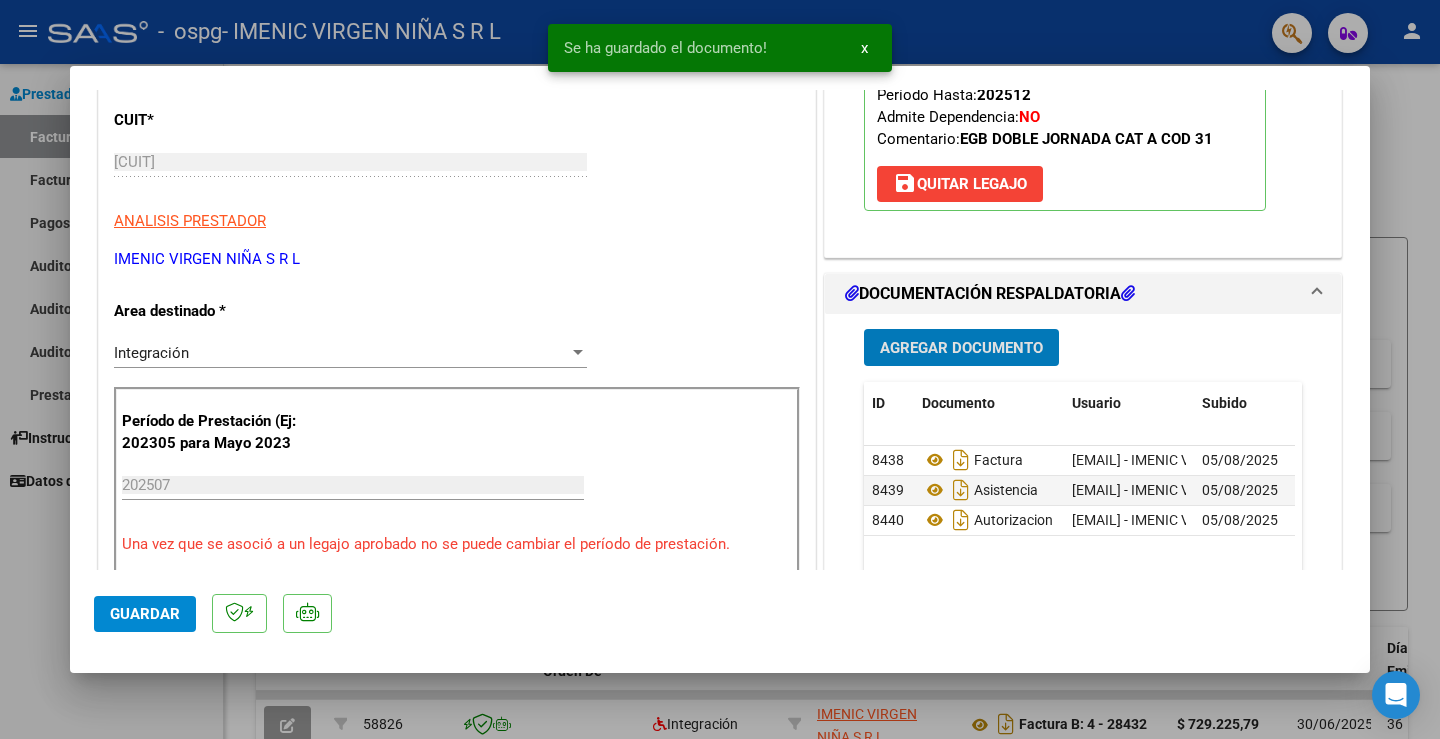 click on "Guardar" 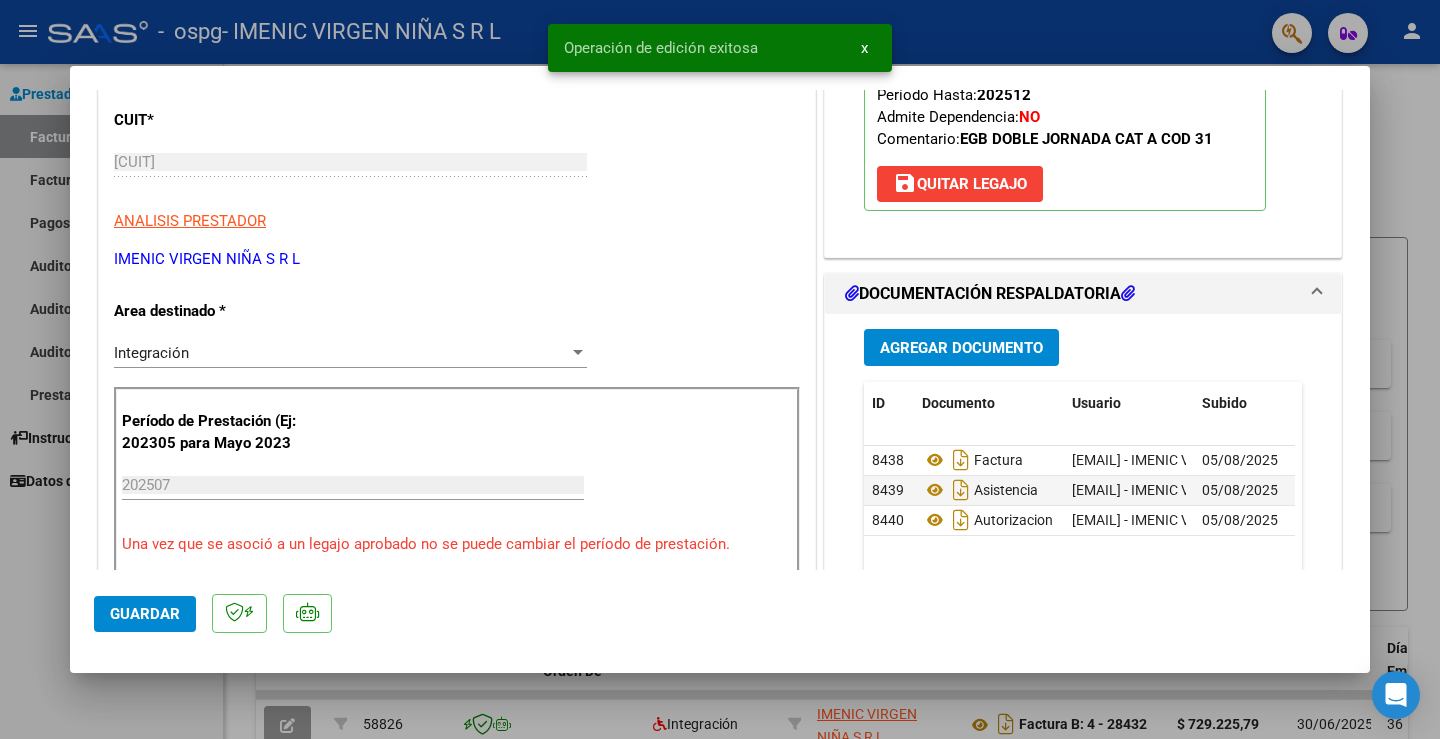 scroll, scrollTop: 0, scrollLeft: 0, axis: both 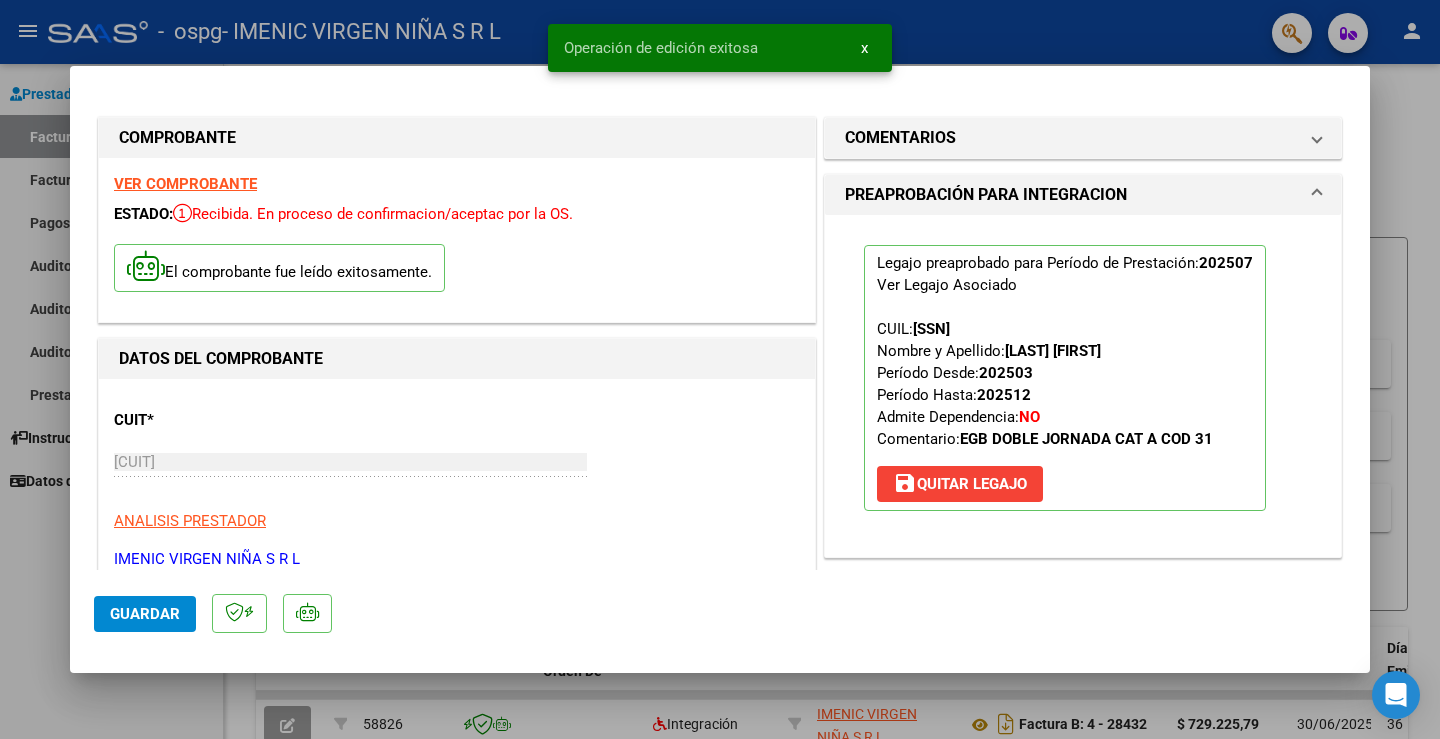 click at bounding box center (720, 369) 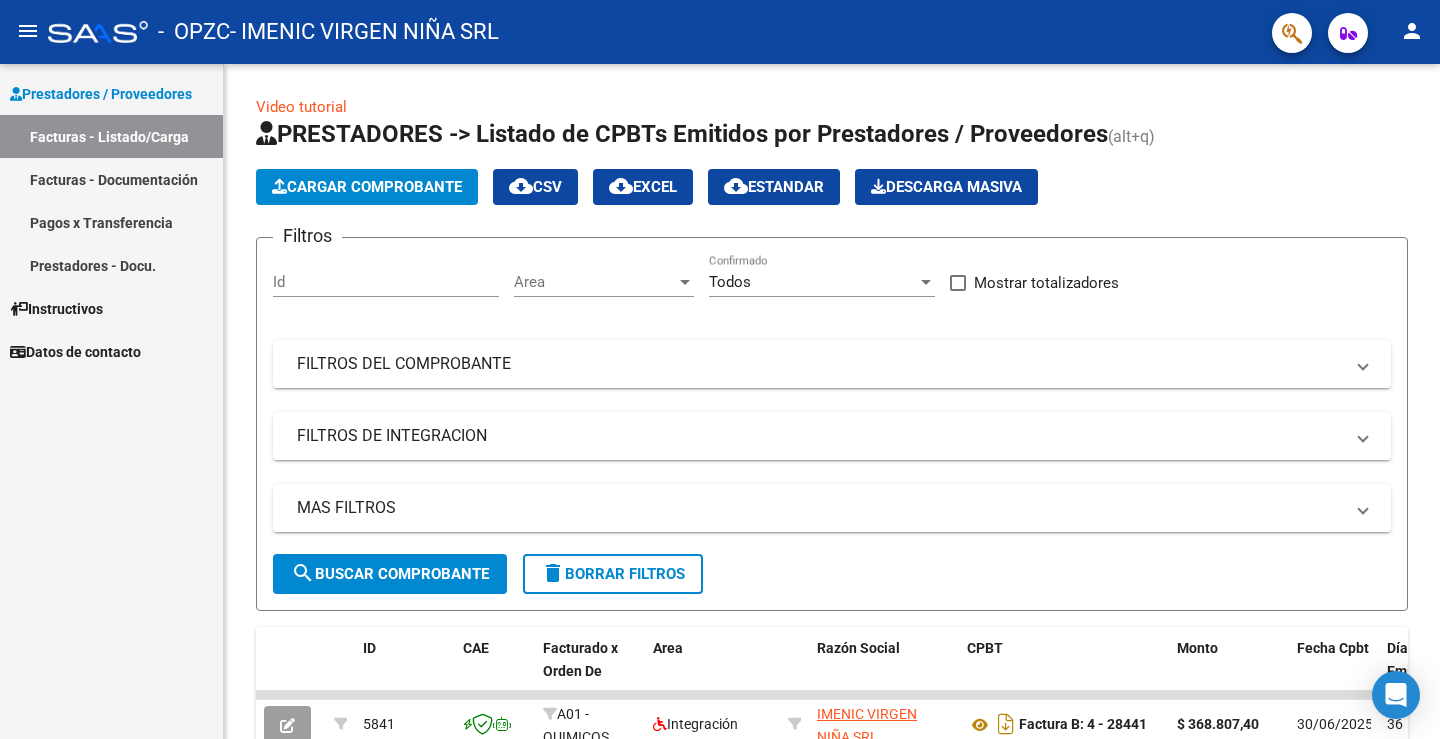 scroll, scrollTop: 0, scrollLeft: 0, axis: both 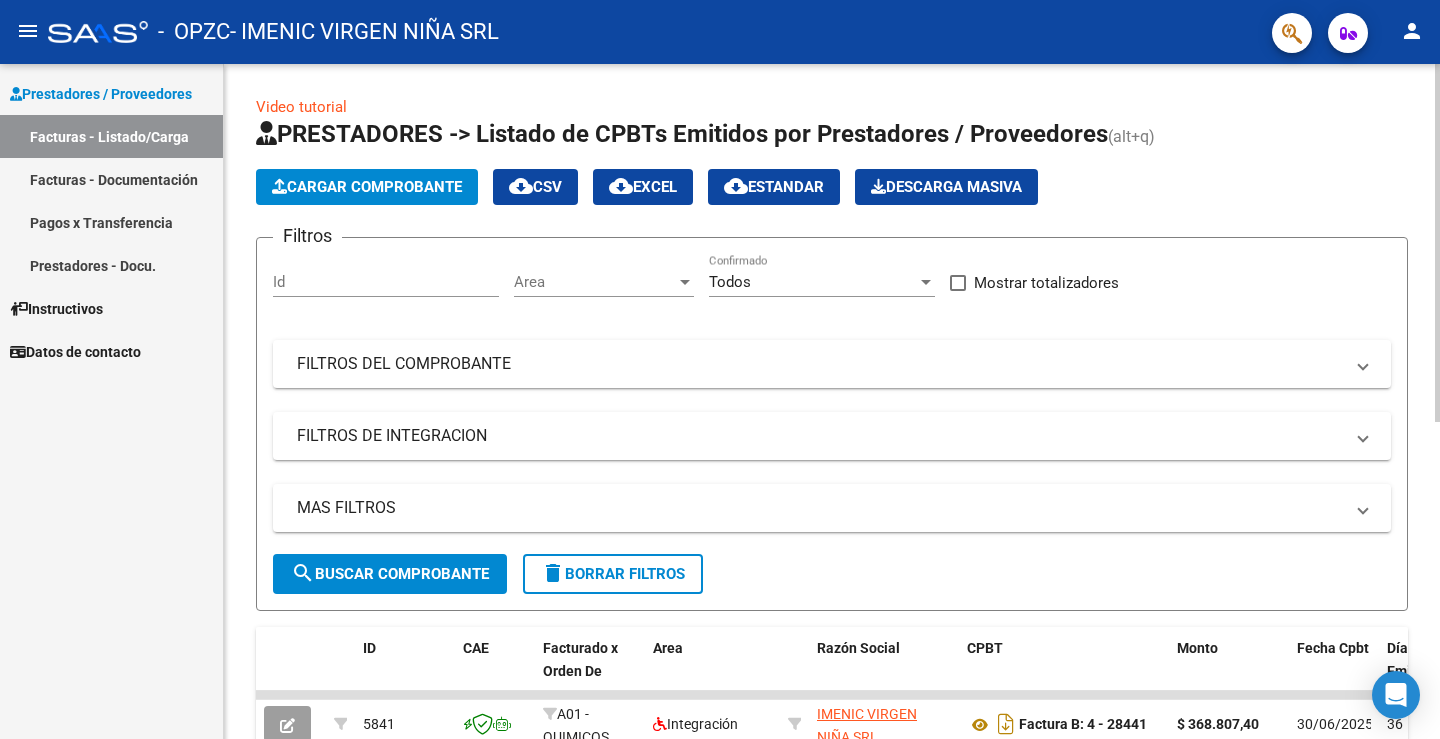 click on "Cargar Comprobante" 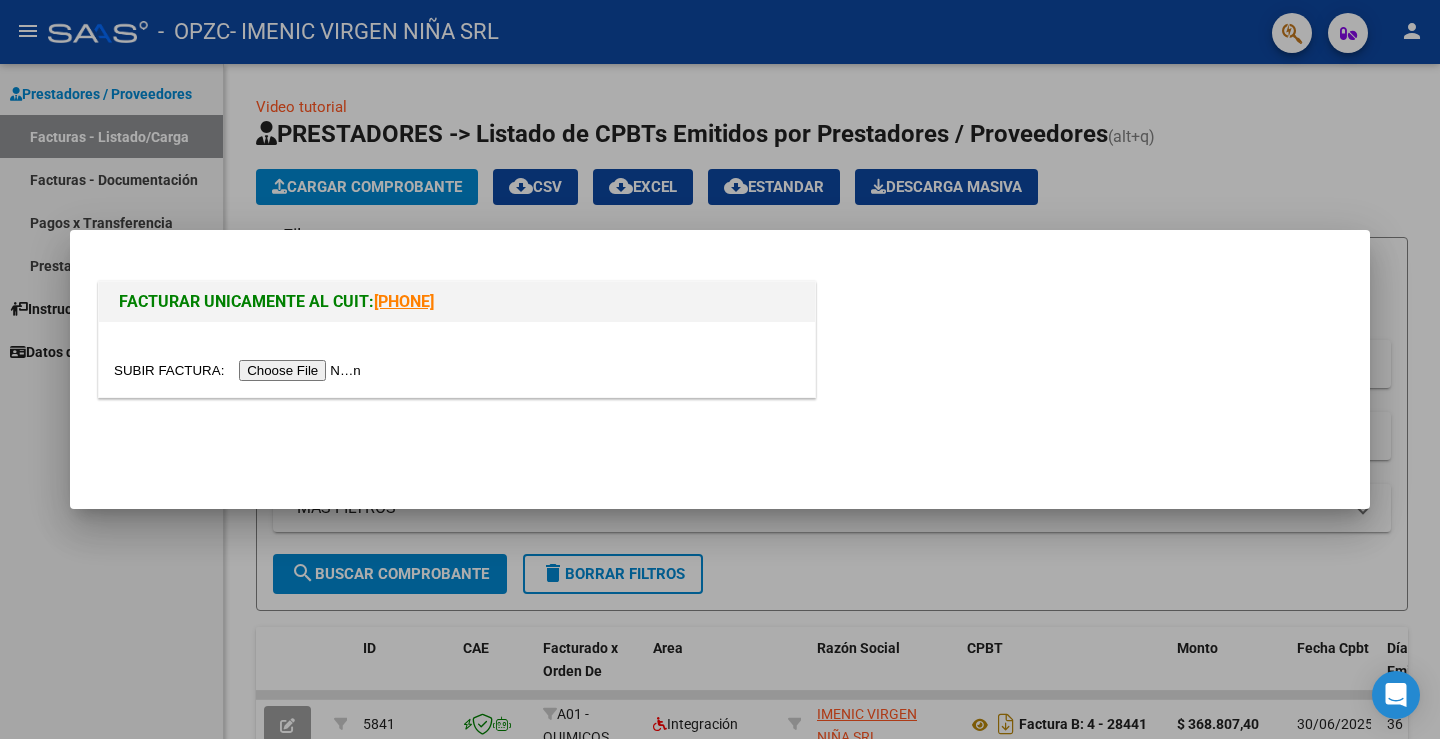 click at bounding box center [240, 370] 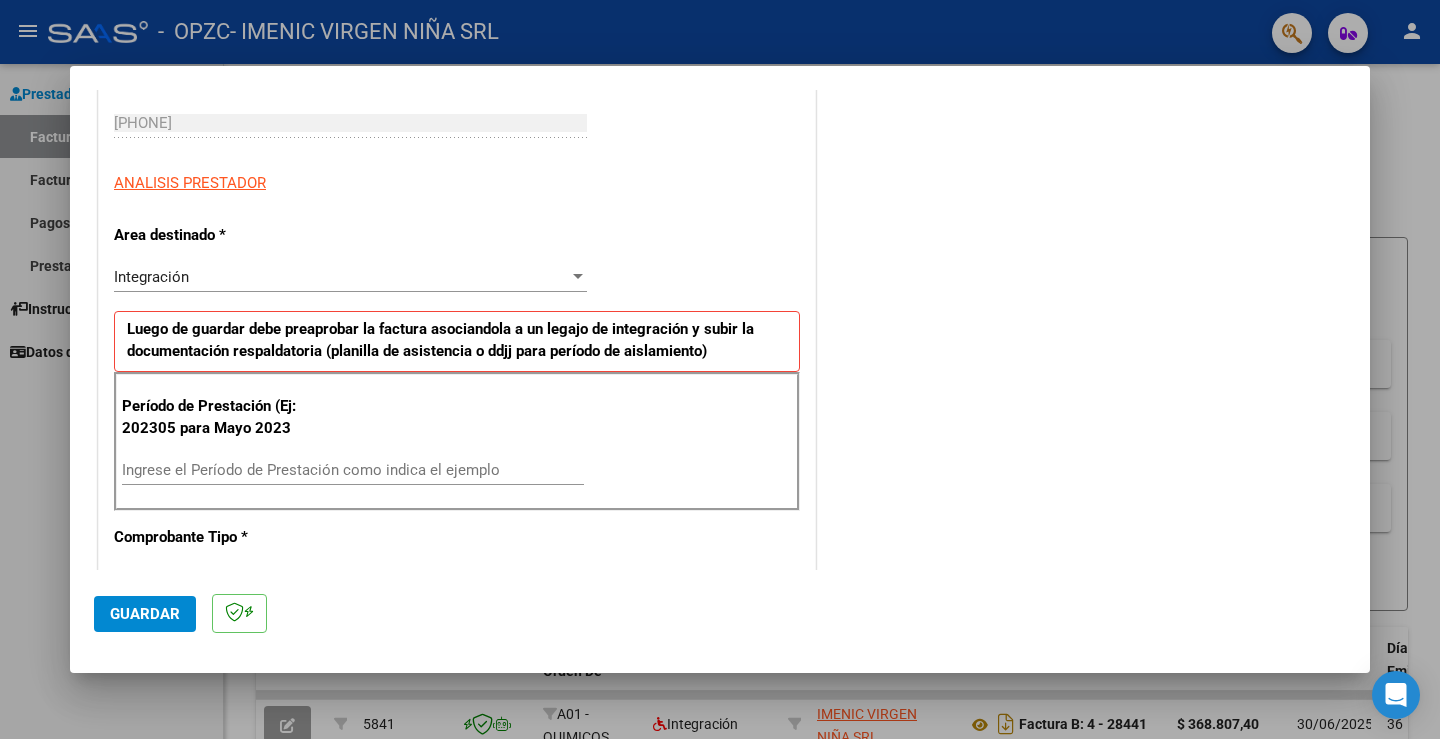 scroll, scrollTop: 400, scrollLeft: 0, axis: vertical 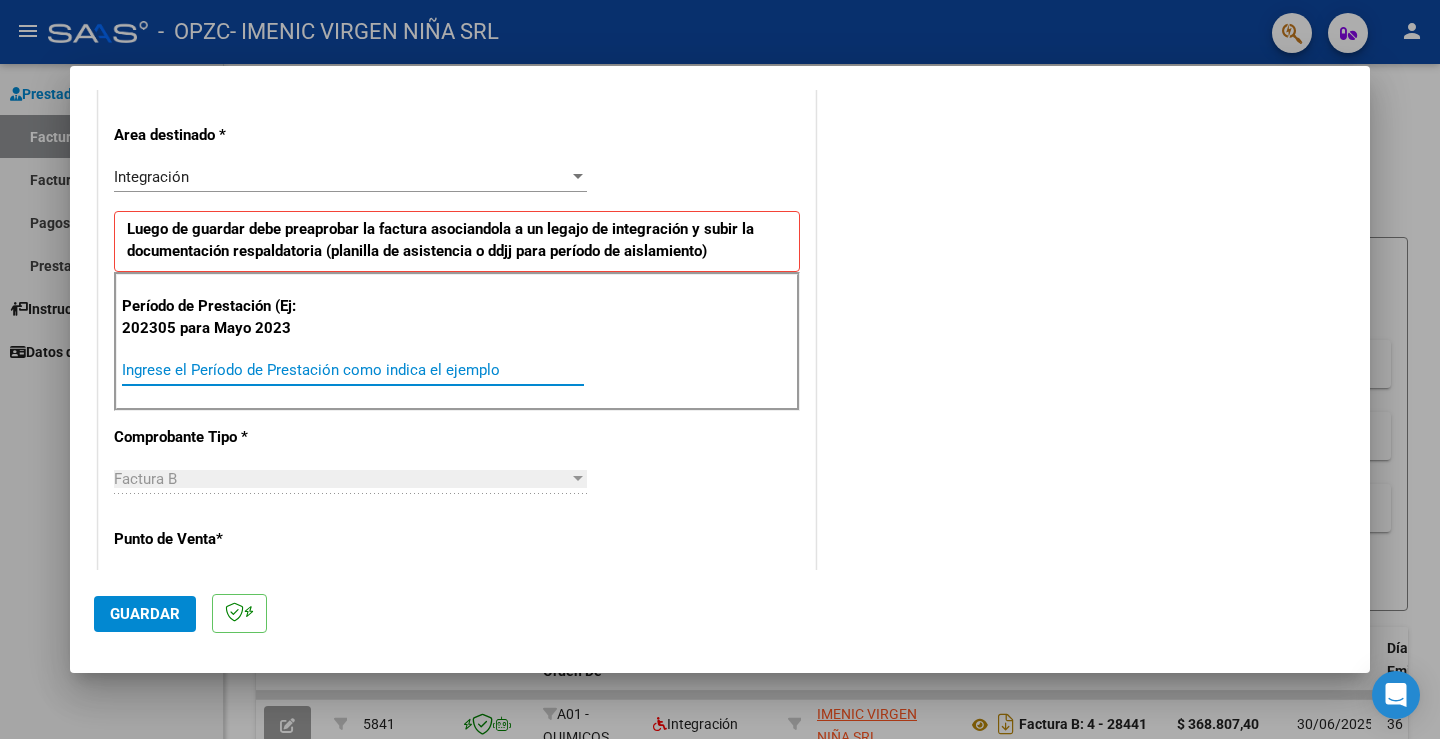 drag, startPoint x: 319, startPoint y: 369, endPoint x: 330, endPoint y: 384, distance: 18.601076 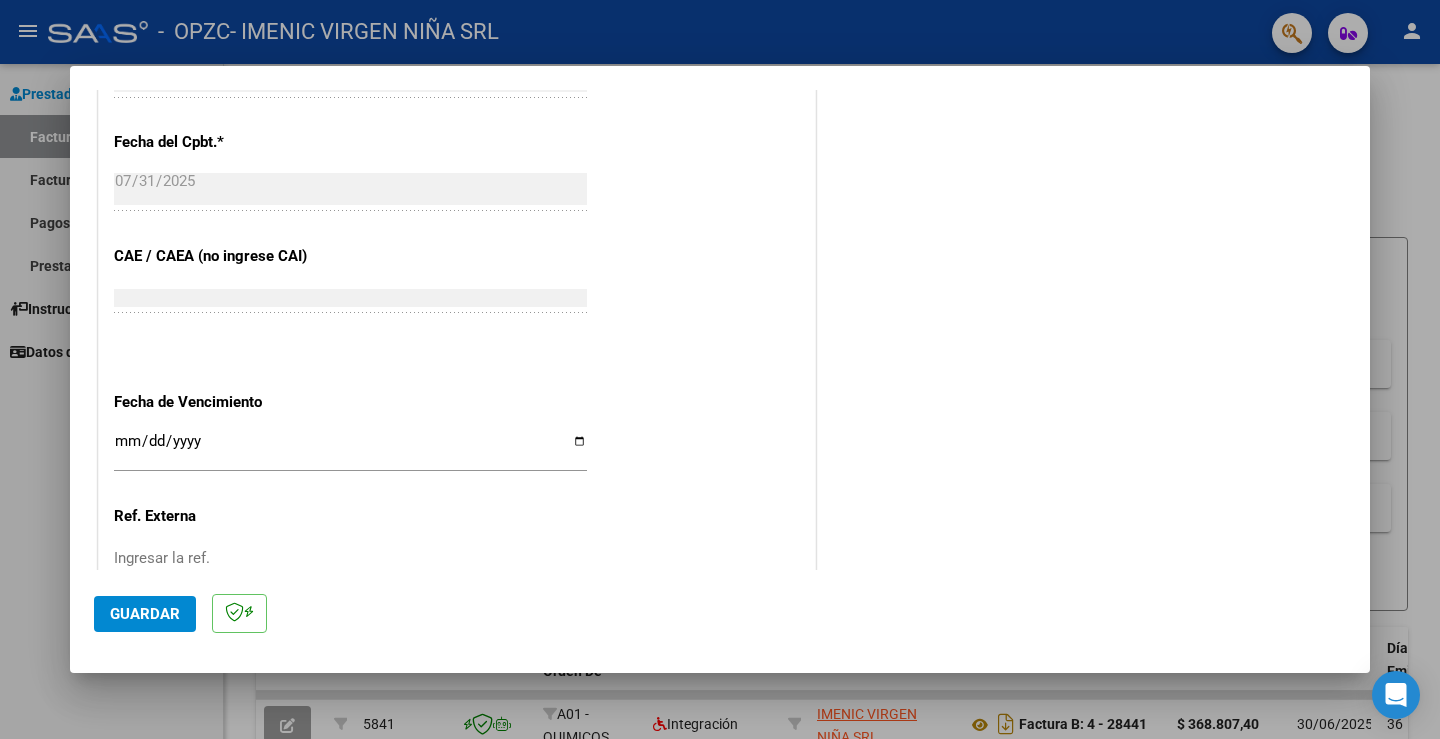 scroll, scrollTop: 1200, scrollLeft: 0, axis: vertical 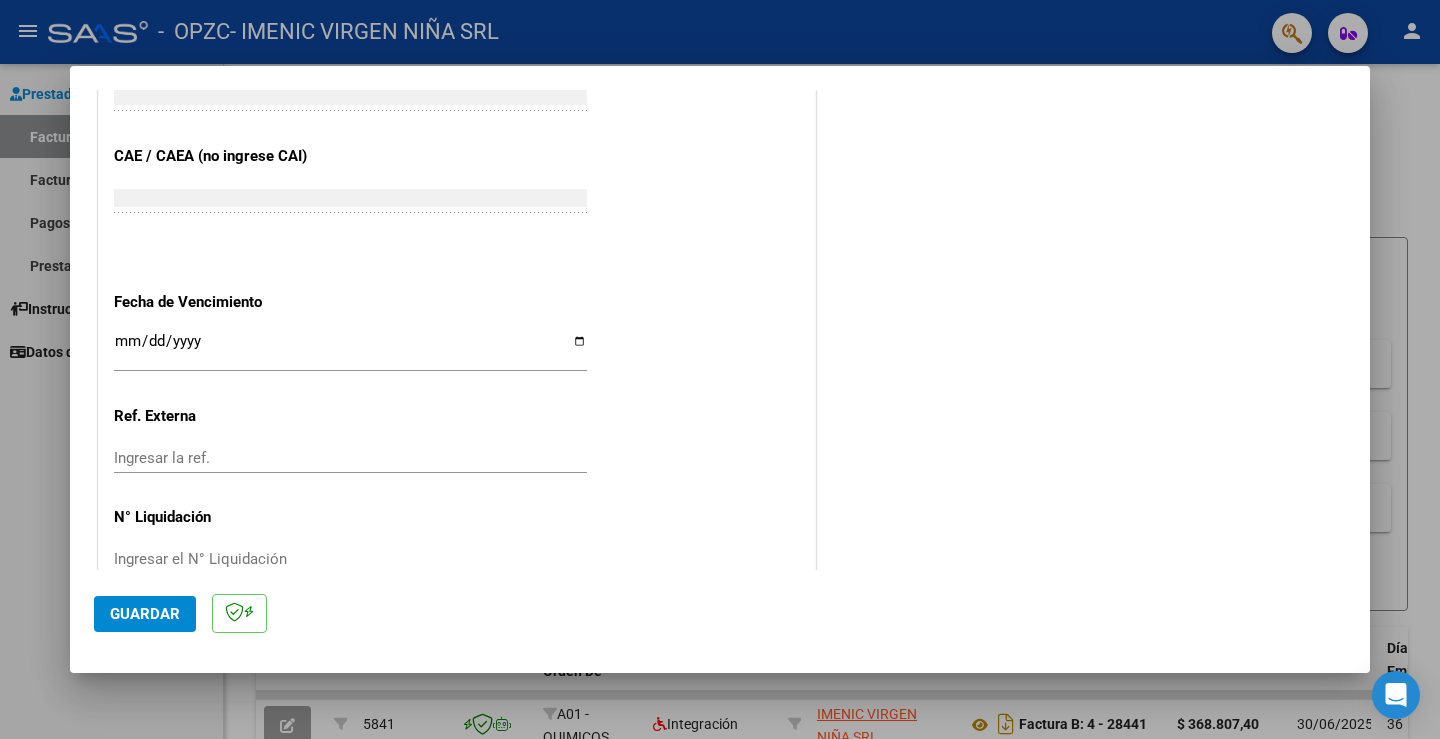 type on "202507" 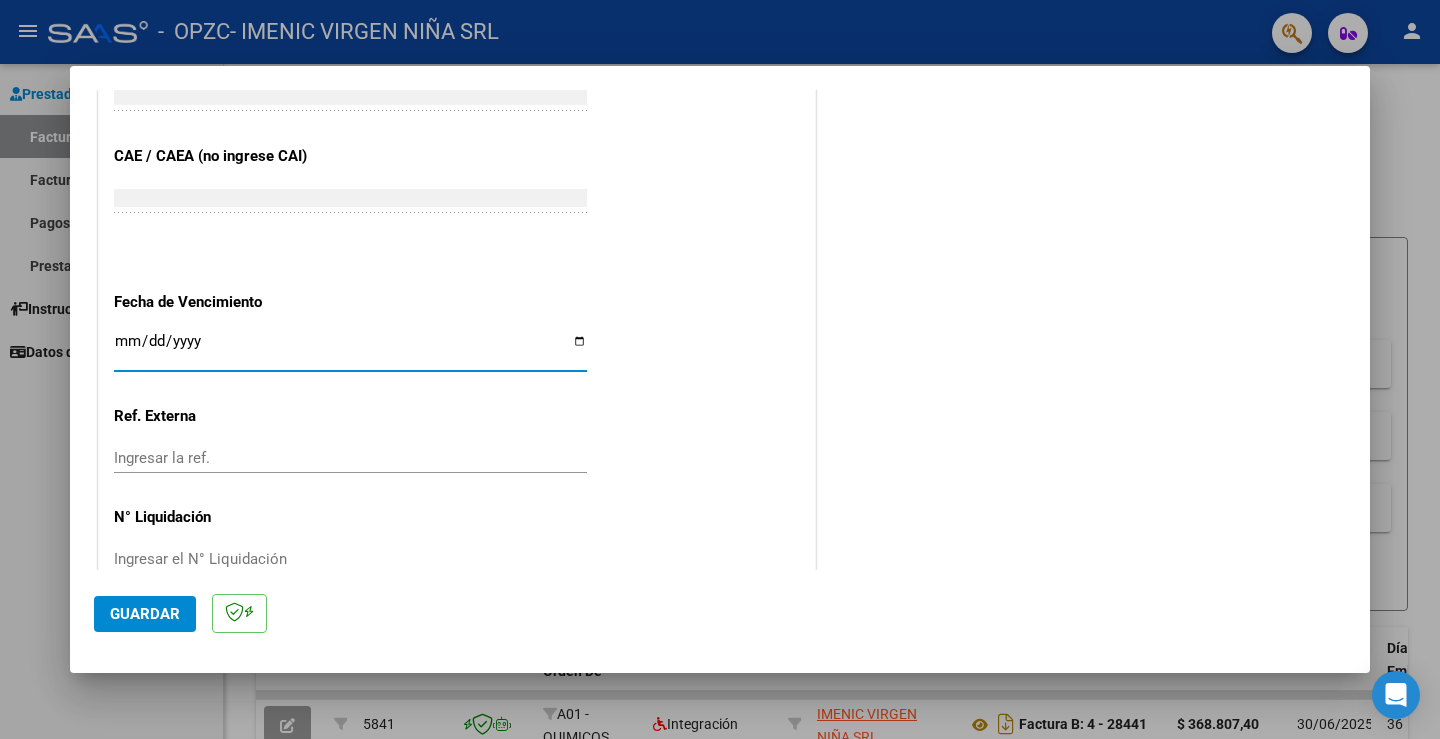 click on "Ingresar la fecha" at bounding box center [350, 349] 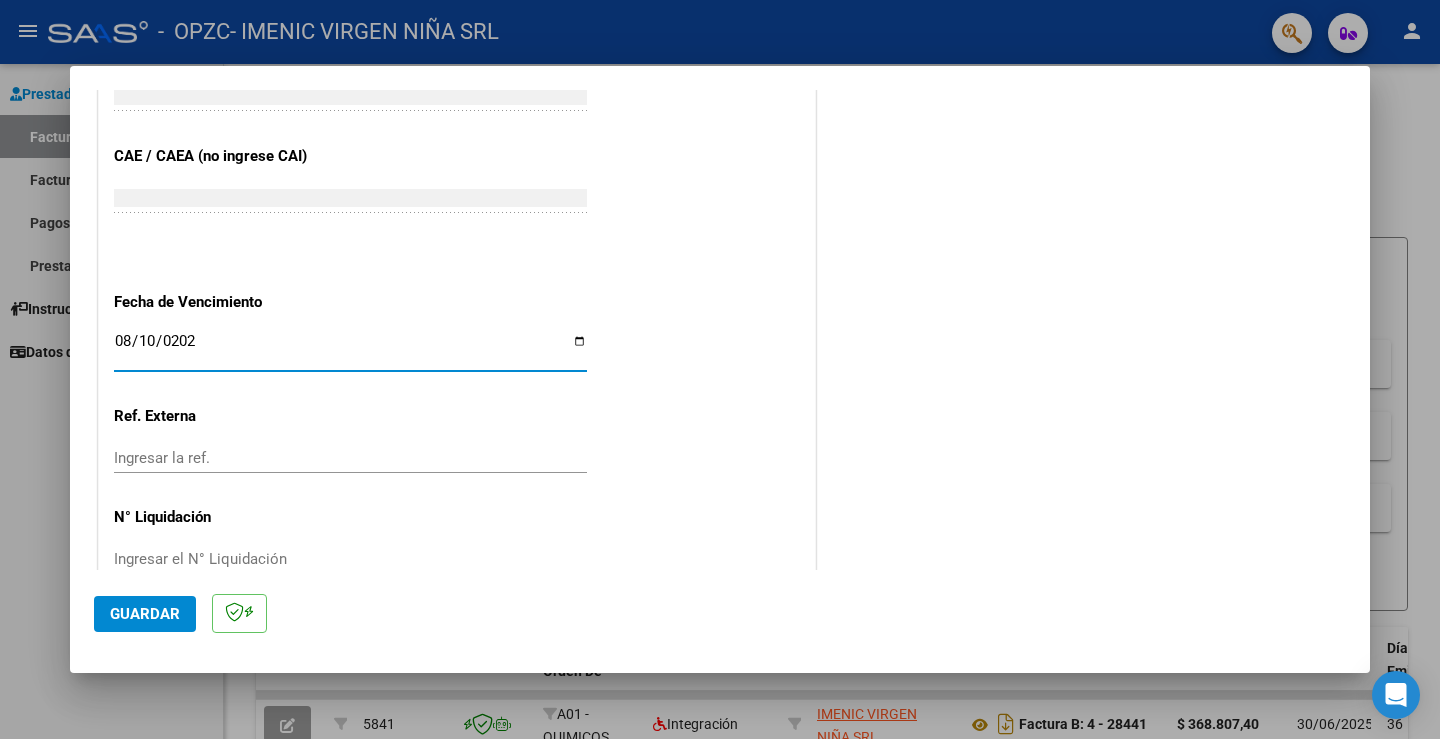 type on "2025-08-10" 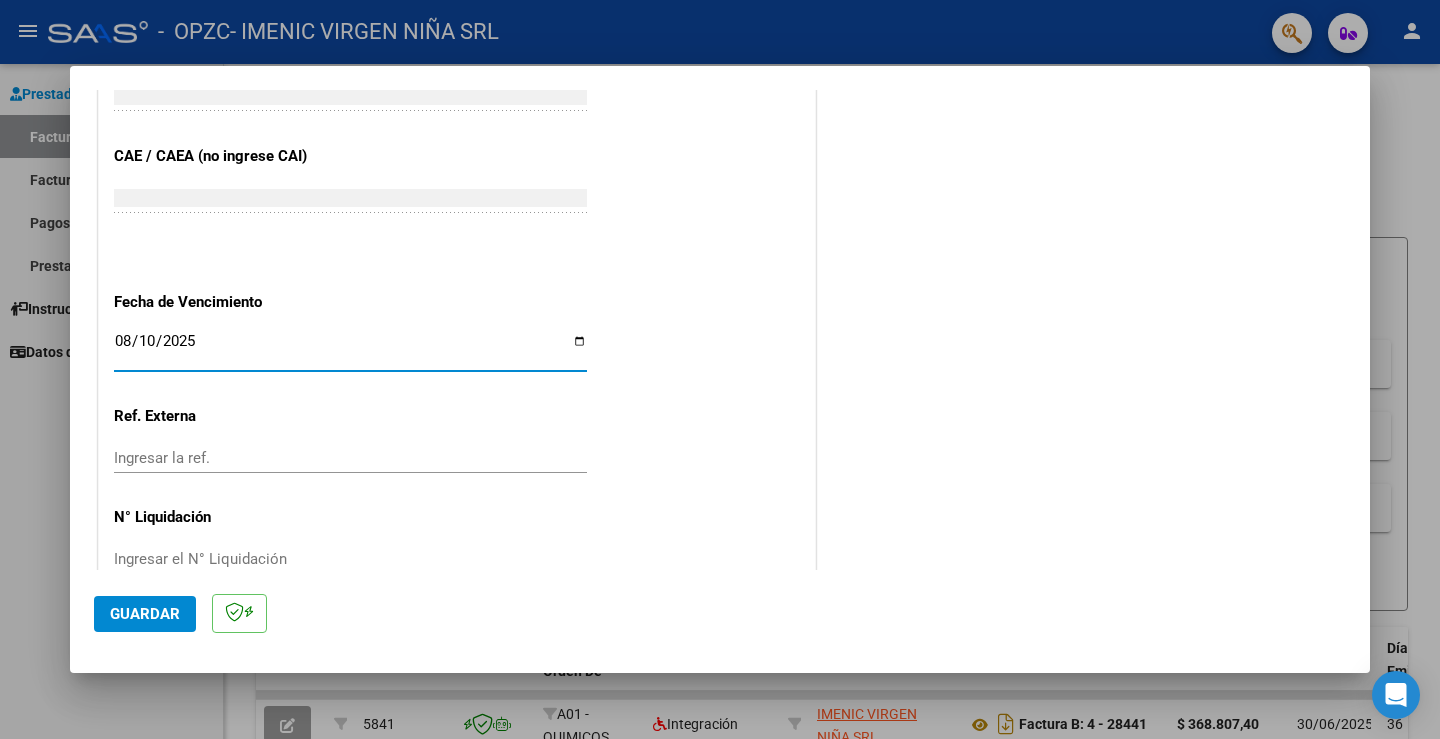 click on "Ref. Externa" 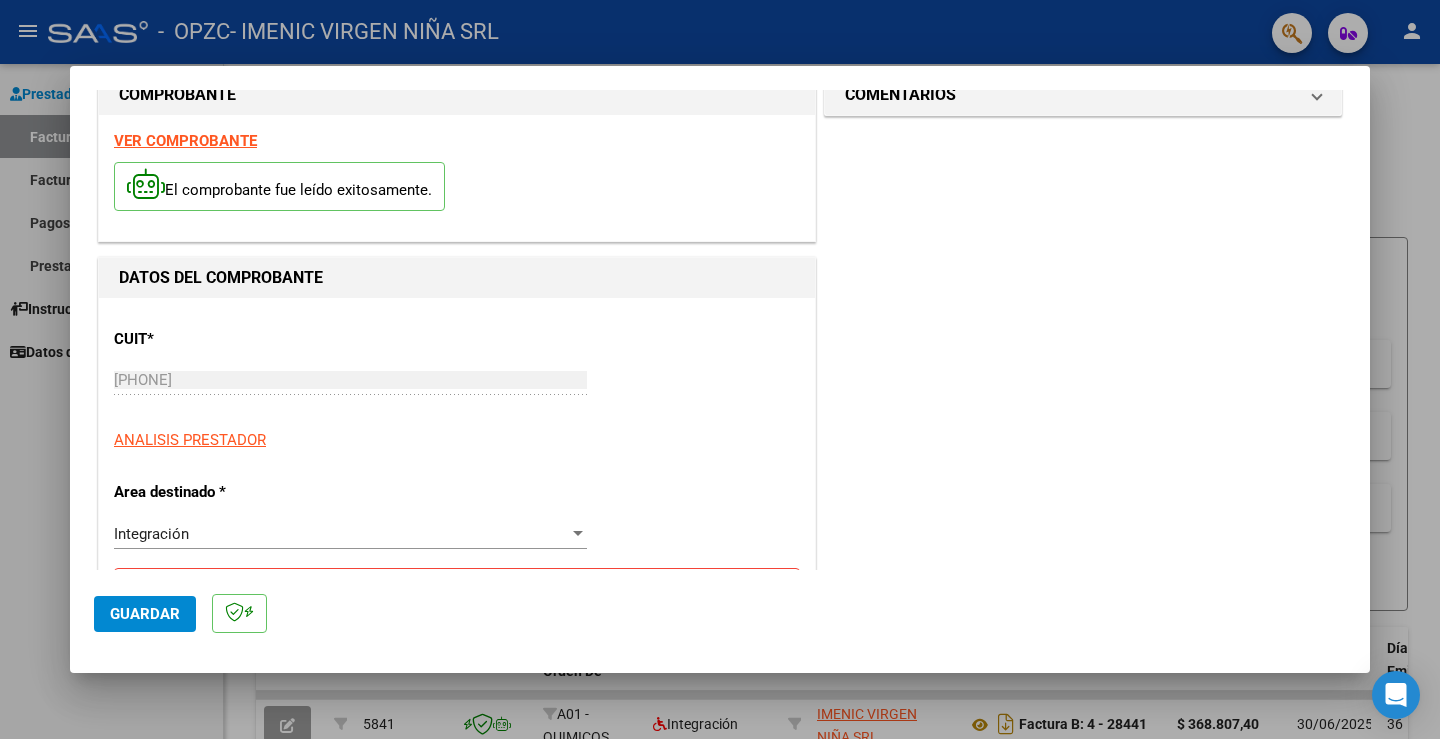 scroll, scrollTop: 0, scrollLeft: 0, axis: both 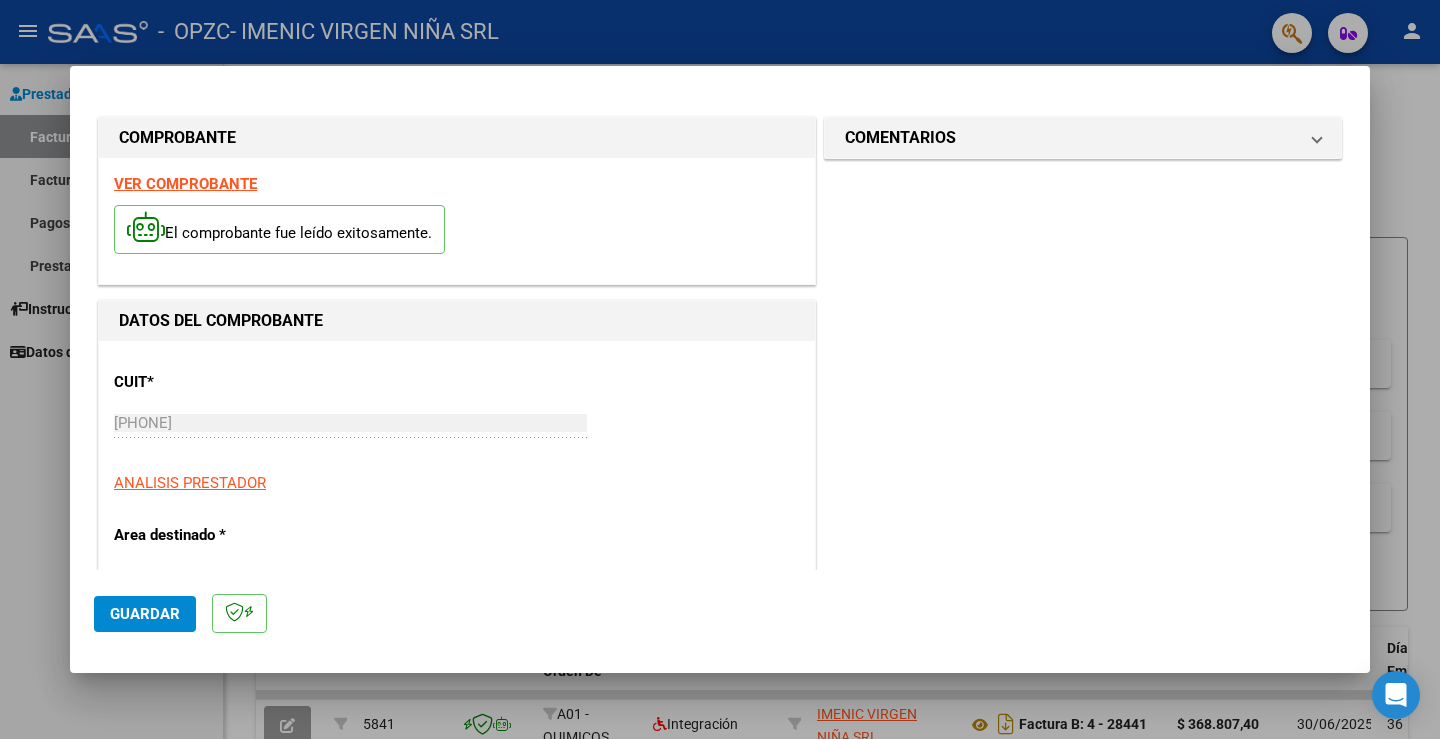click on "Guardar" 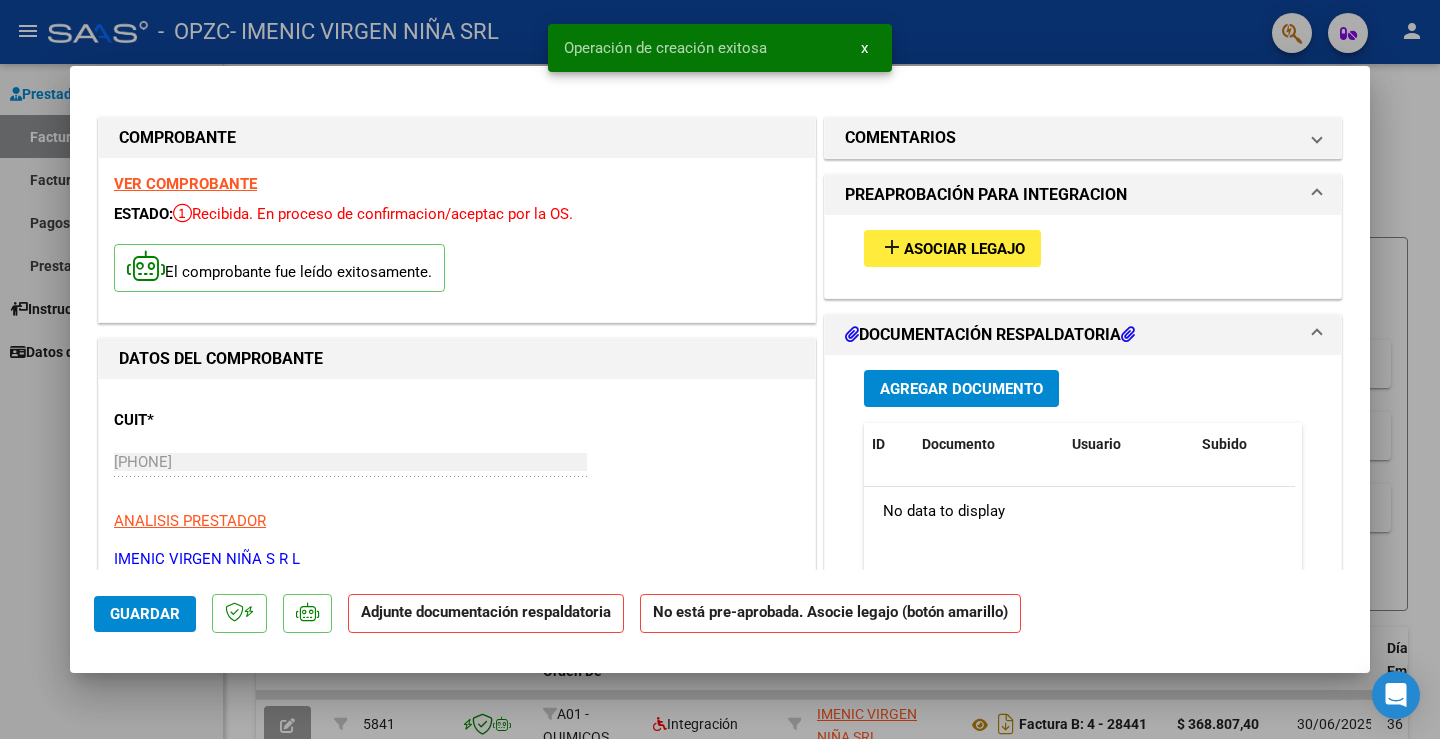drag, startPoint x: 904, startPoint y: 224, endPoint x: 890, endPoint y: 252, distance: 31.304953 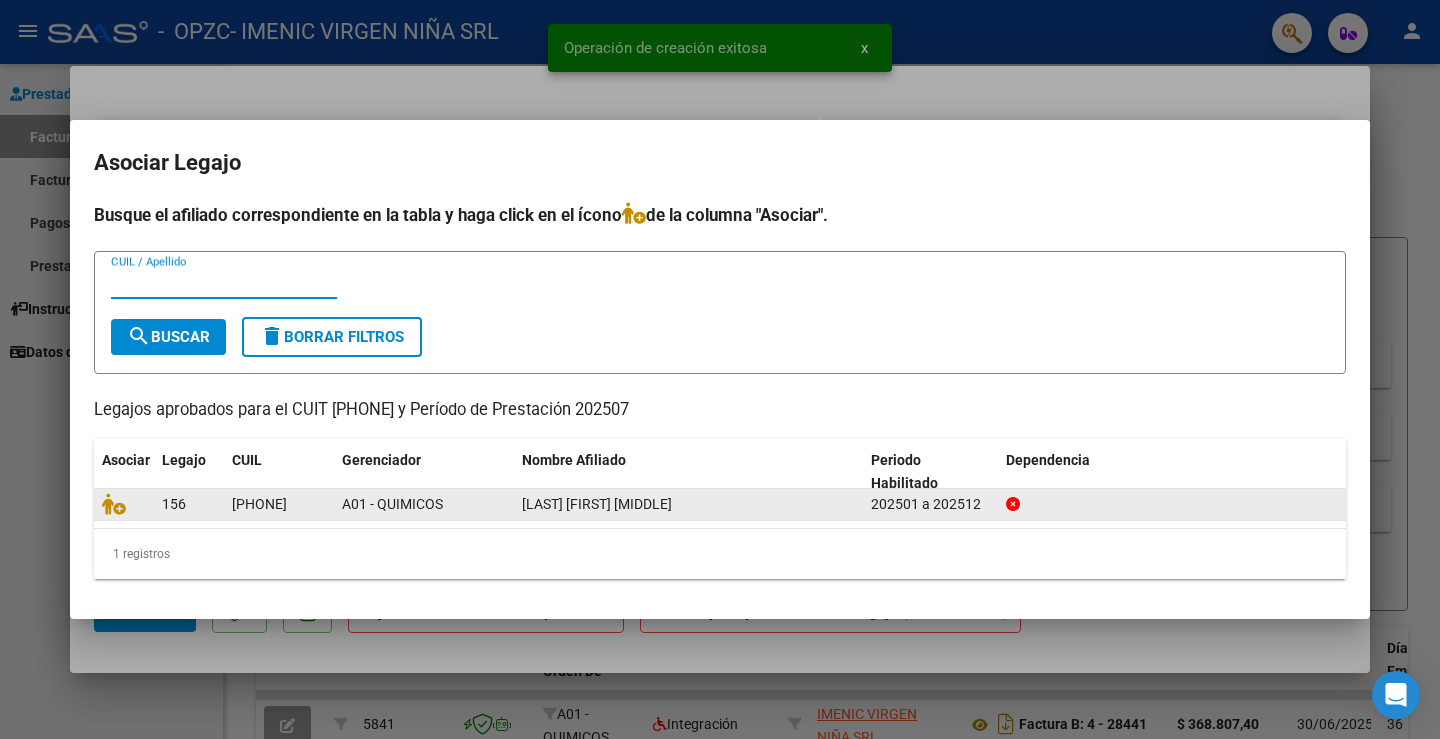 click 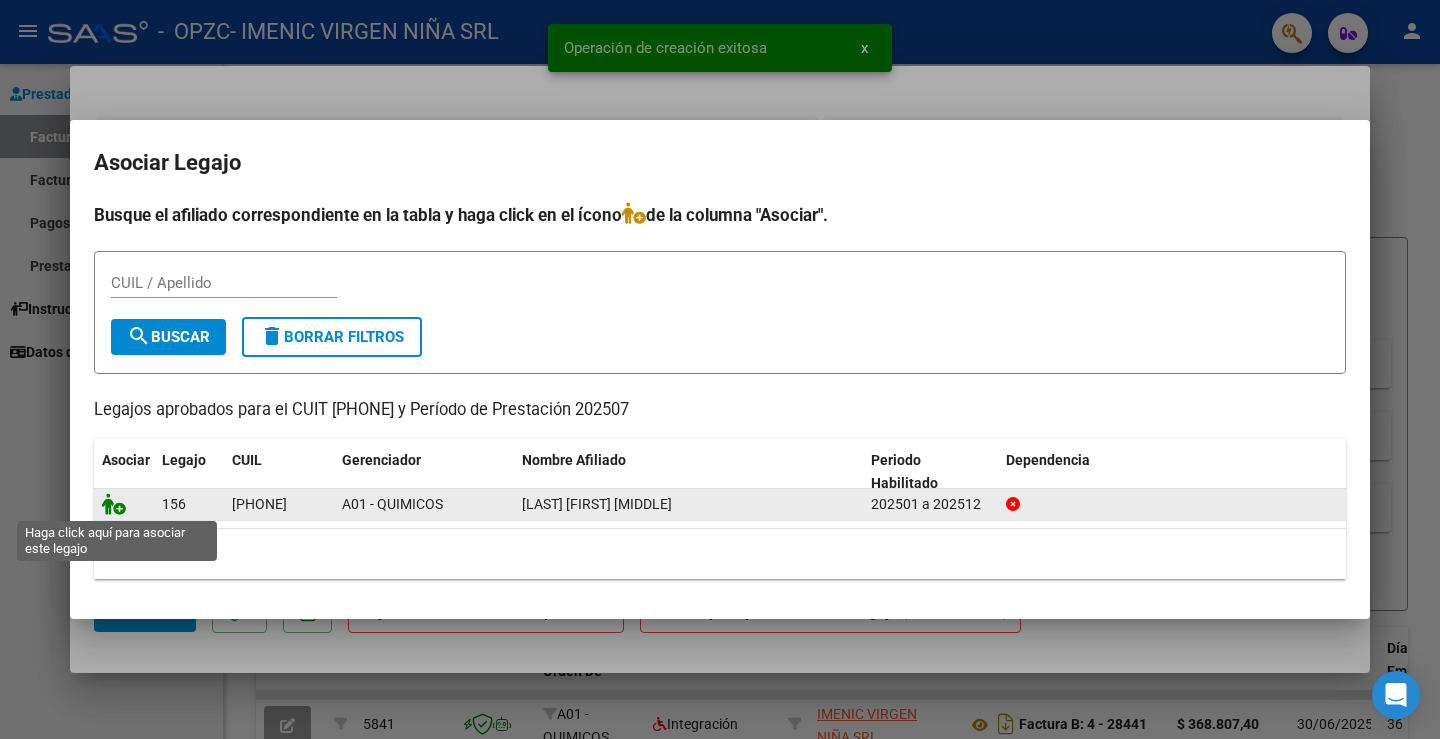 click 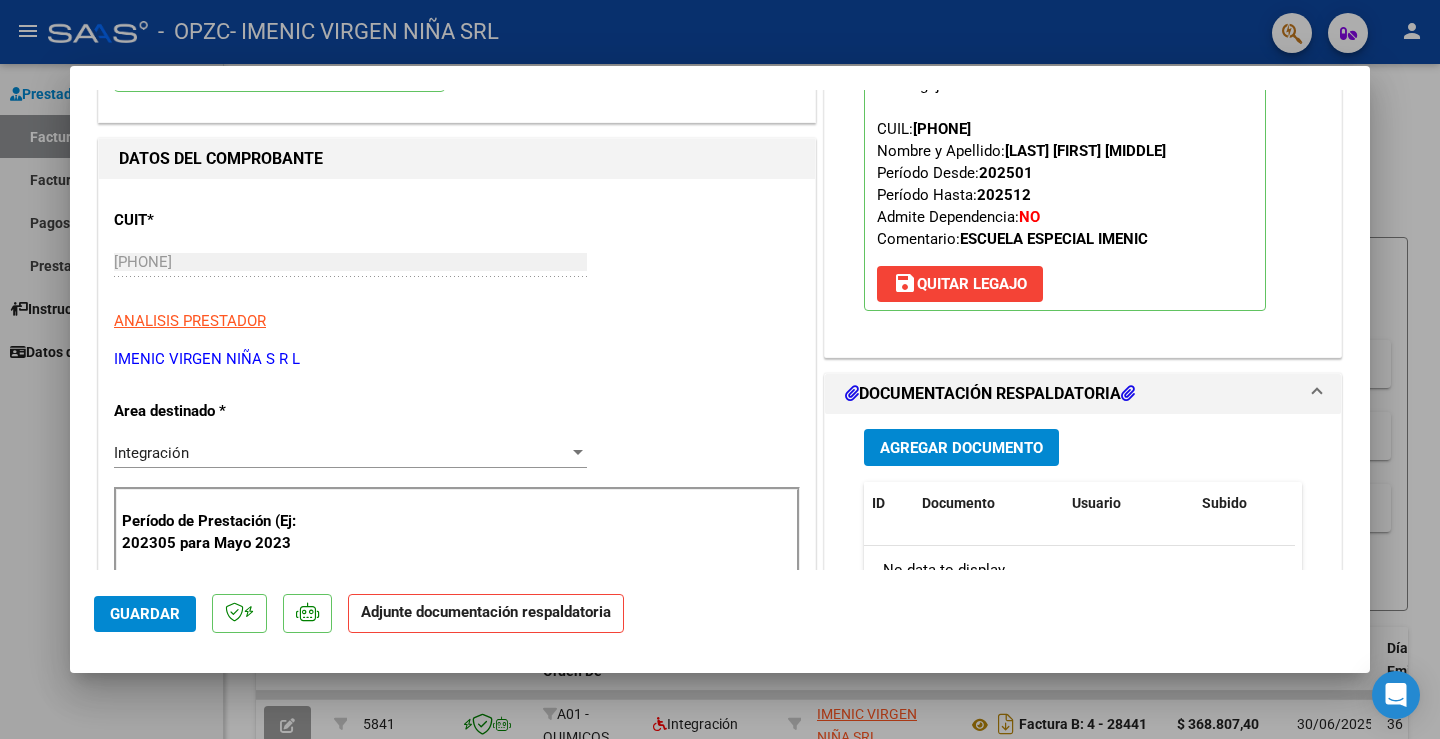 scroll, scrollTop: 300, scrollLeft: 0, axis: vertical 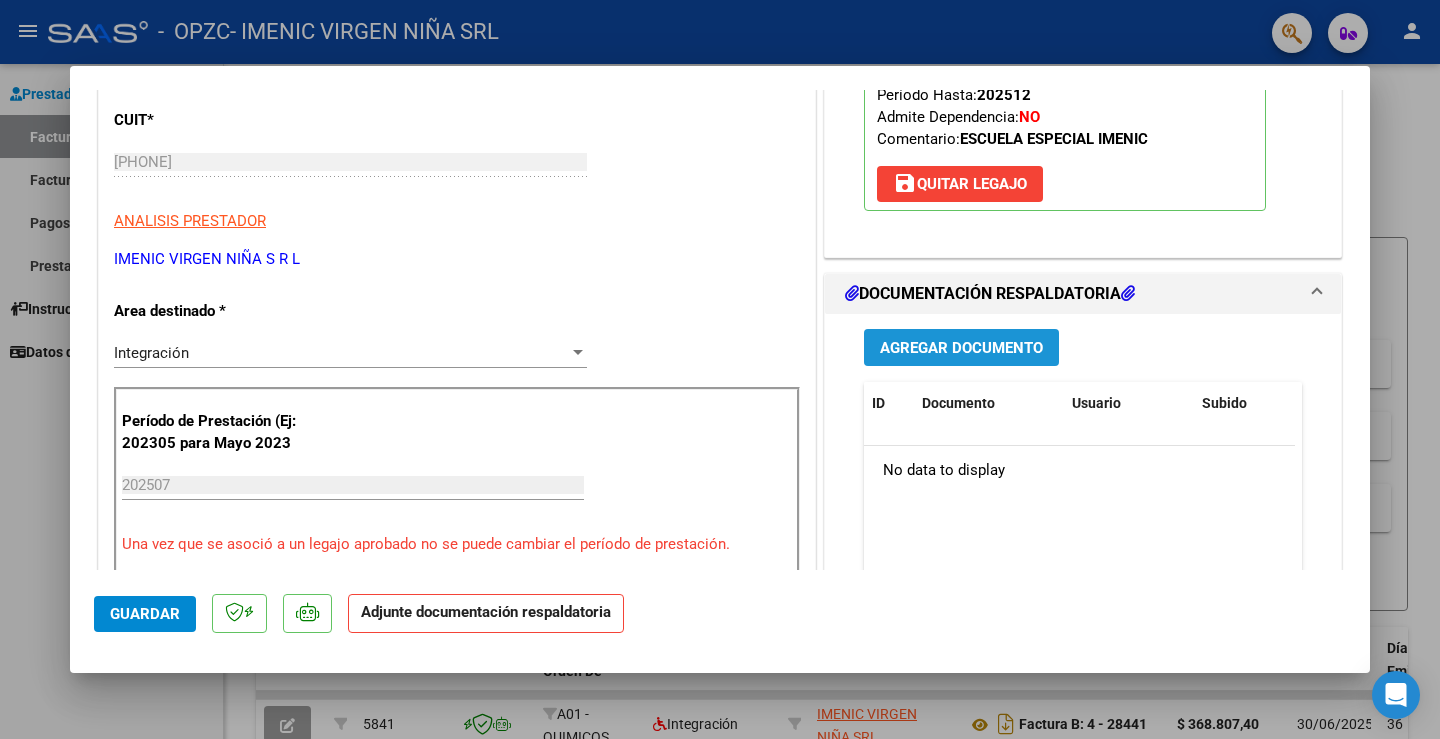click on "Agregar Documento" at bounding box center (961, 348) 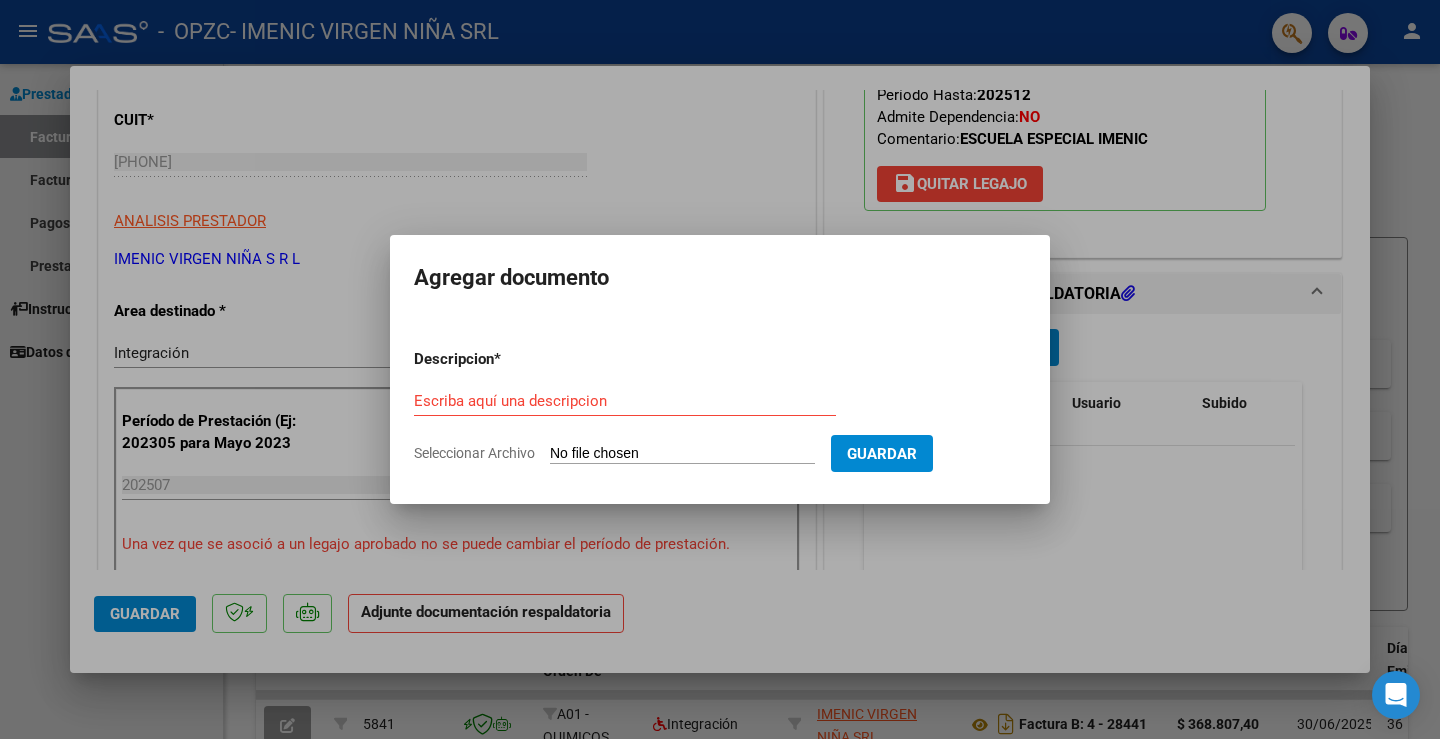 click on "Escriba aquí una descripcion" at bounding box center [625, 401] 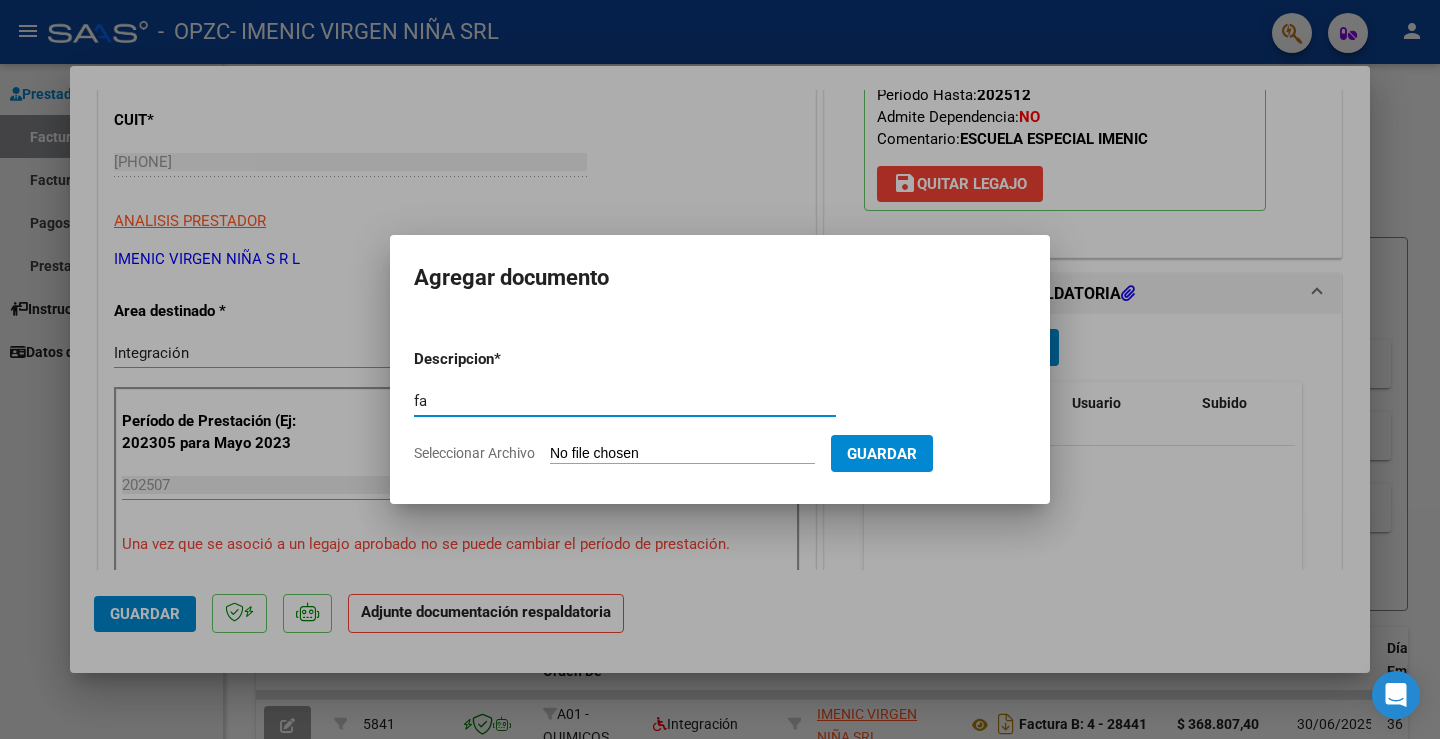 type on "f" 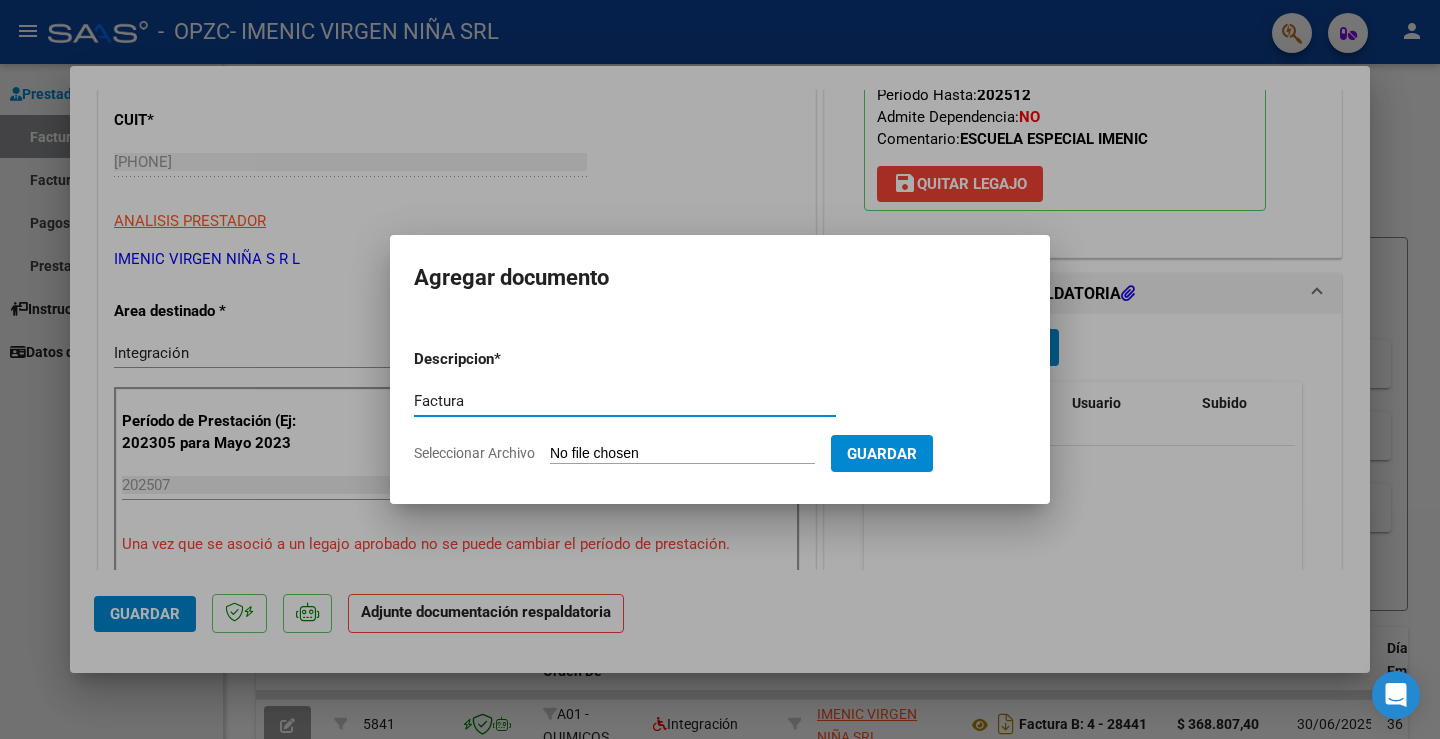 type on "Factura" 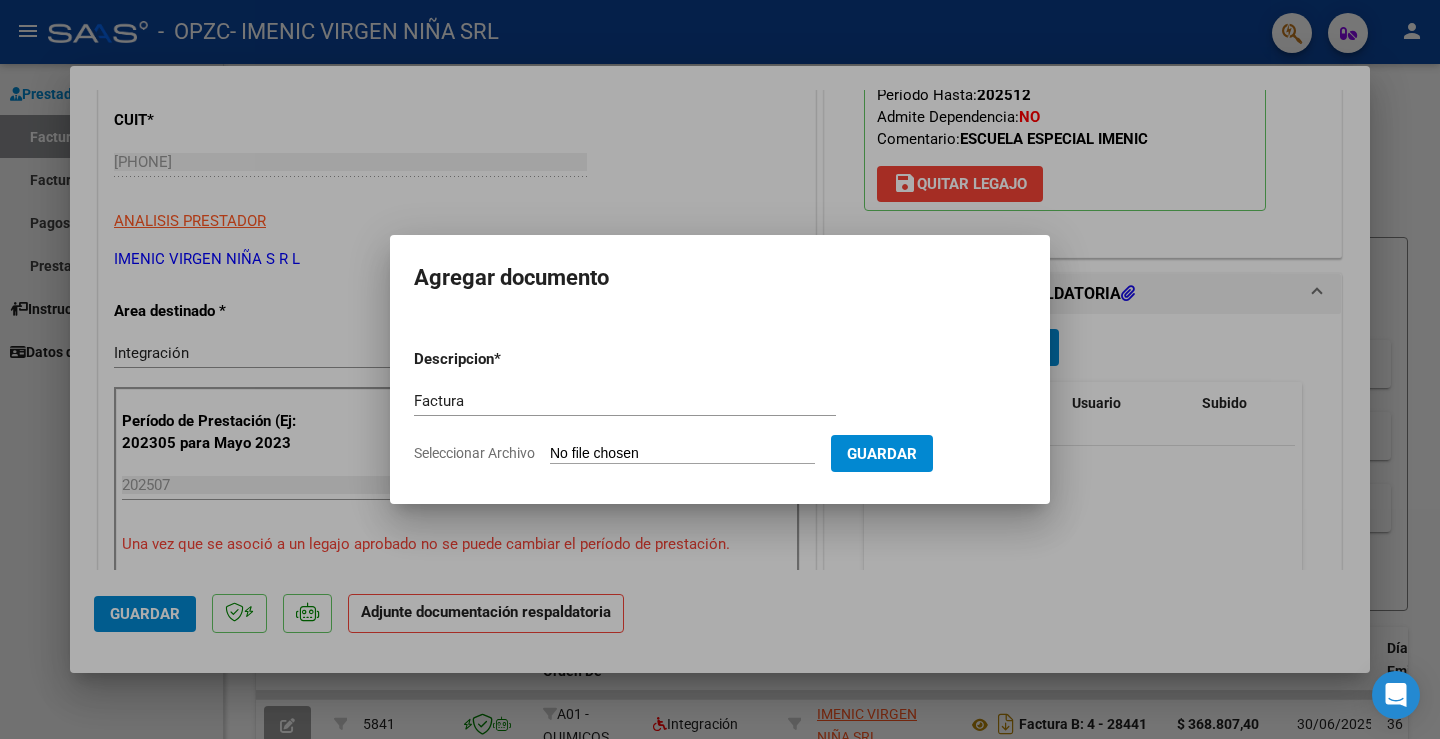 click on "Seleccionar Archivo" at bounding box center (682, 454) 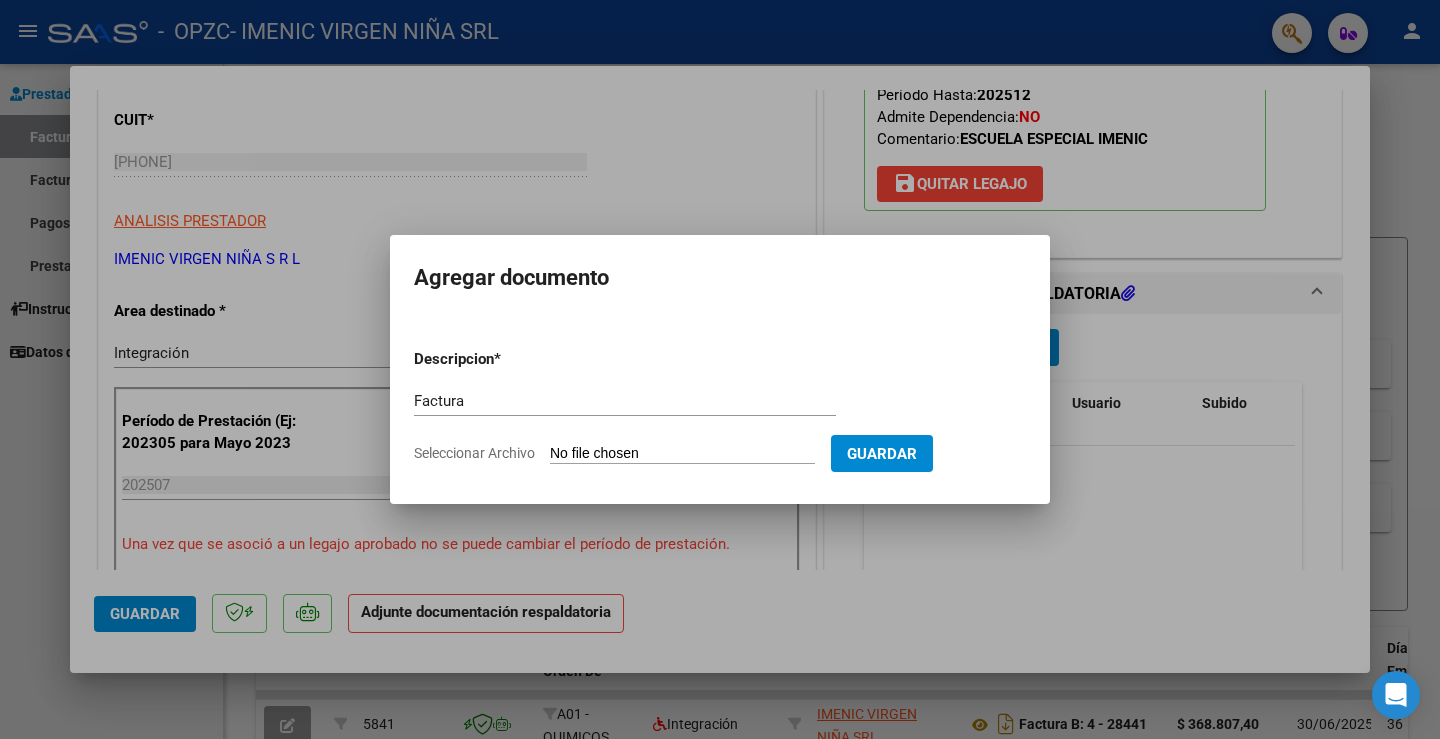 type on "C:\fakepath\[PHONE]_006_00004_00028605.pdf" 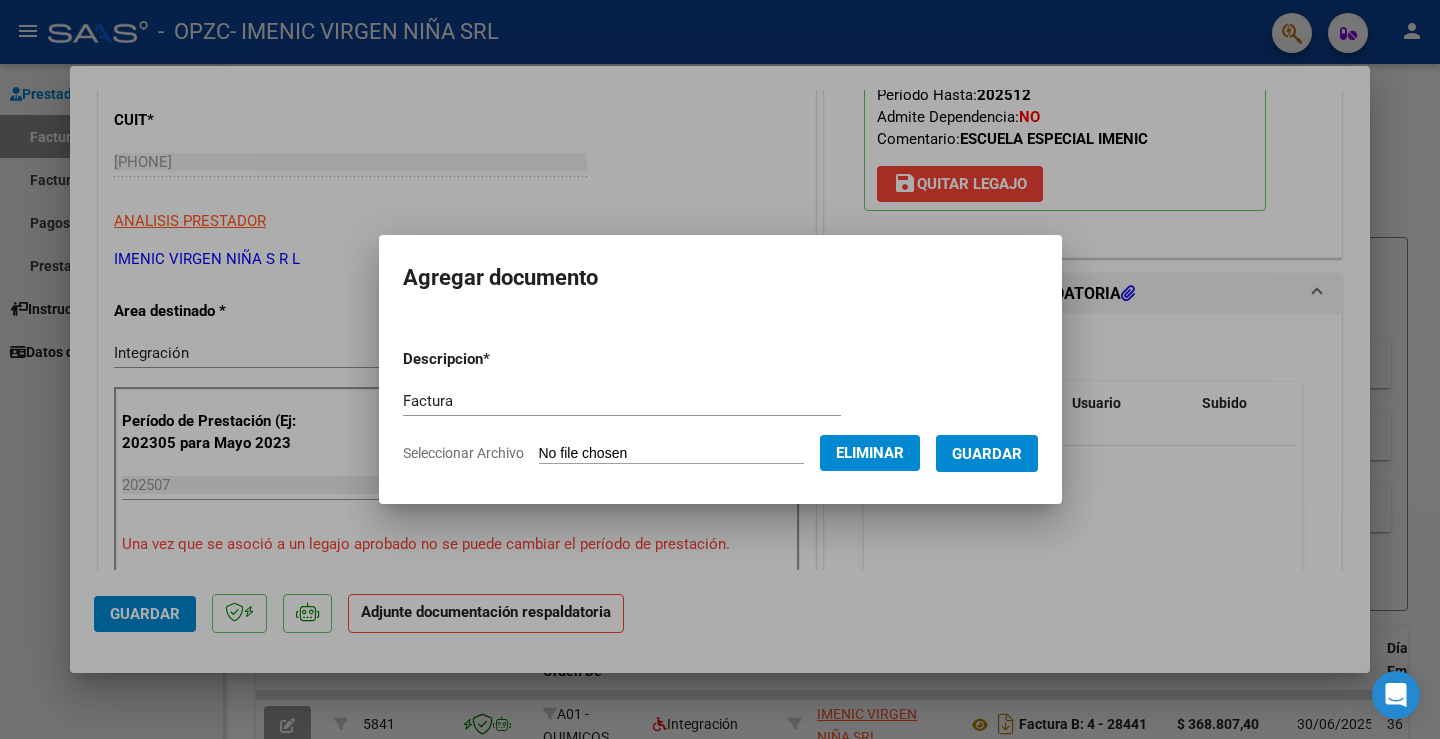 click on "Guardar" at bounding box center (987, 453) 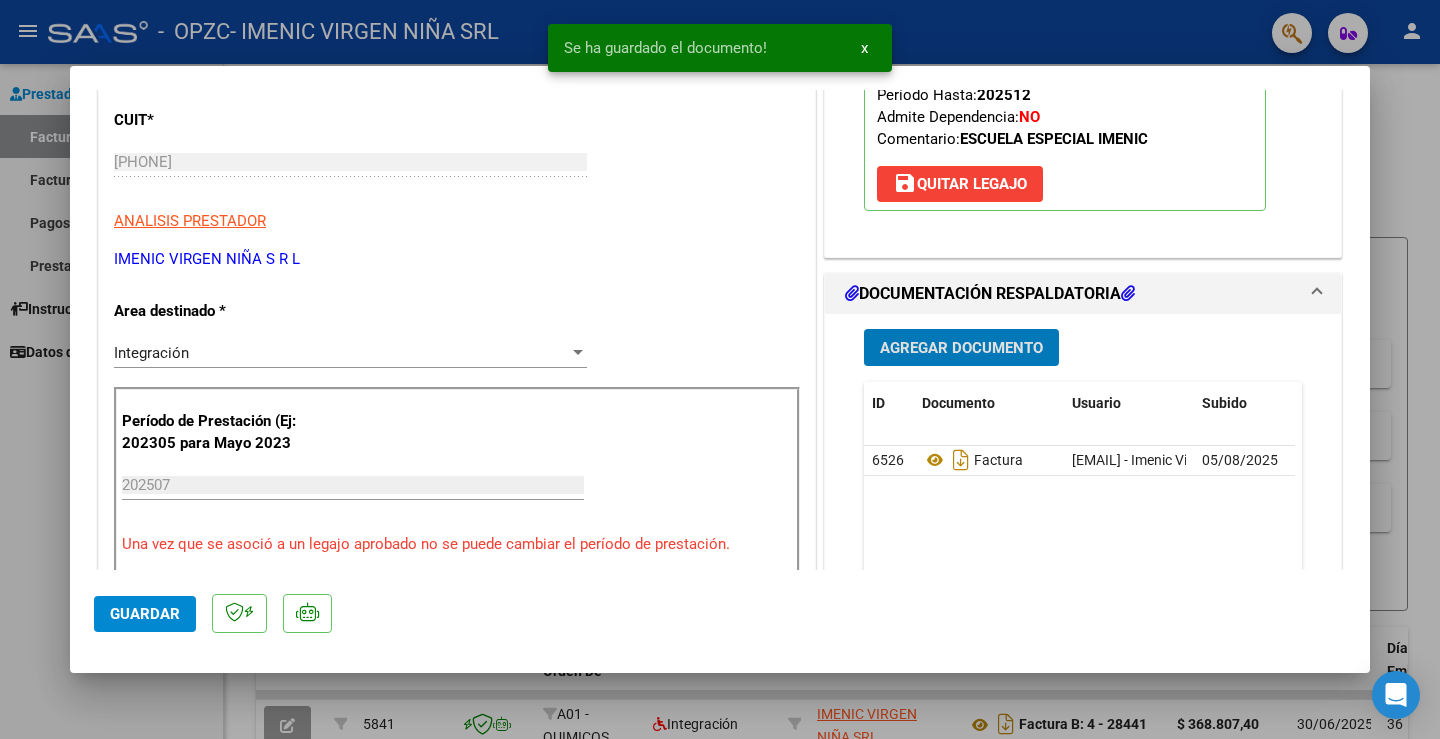click on "Agregar Documento" at bounding box center [961, 347] 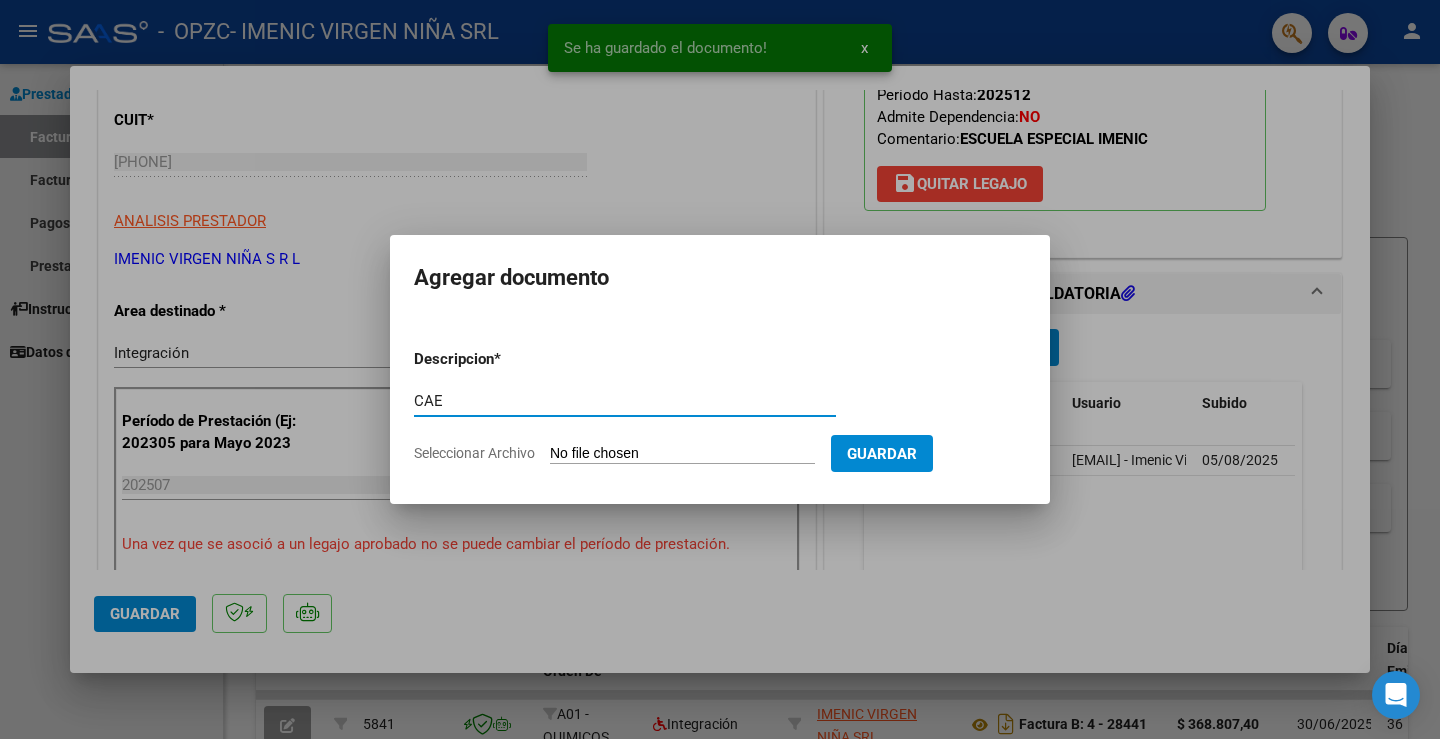 type on "CAE" 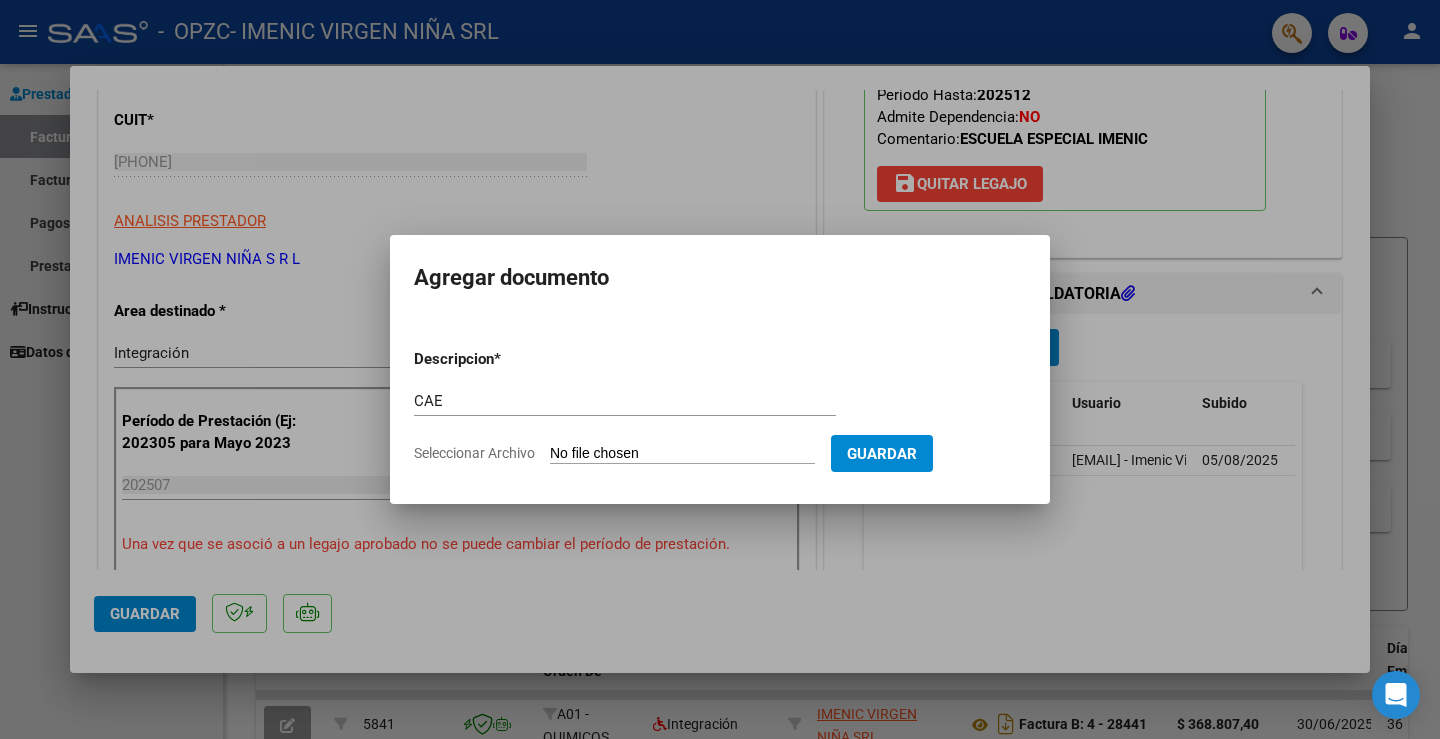 click on "Seleccionar Archivo" at bounding box center (682, 454) 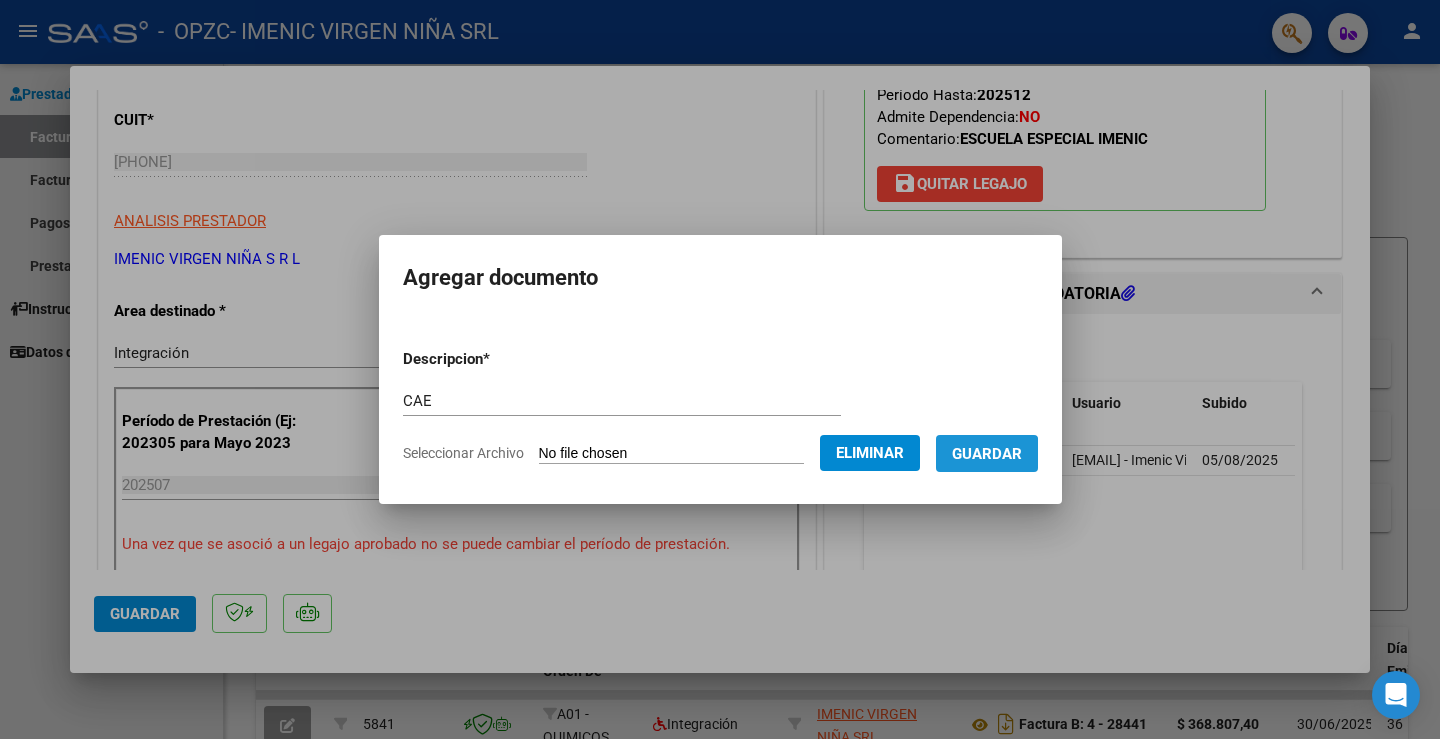click on "Guardar" at bounding box center [987, 454] 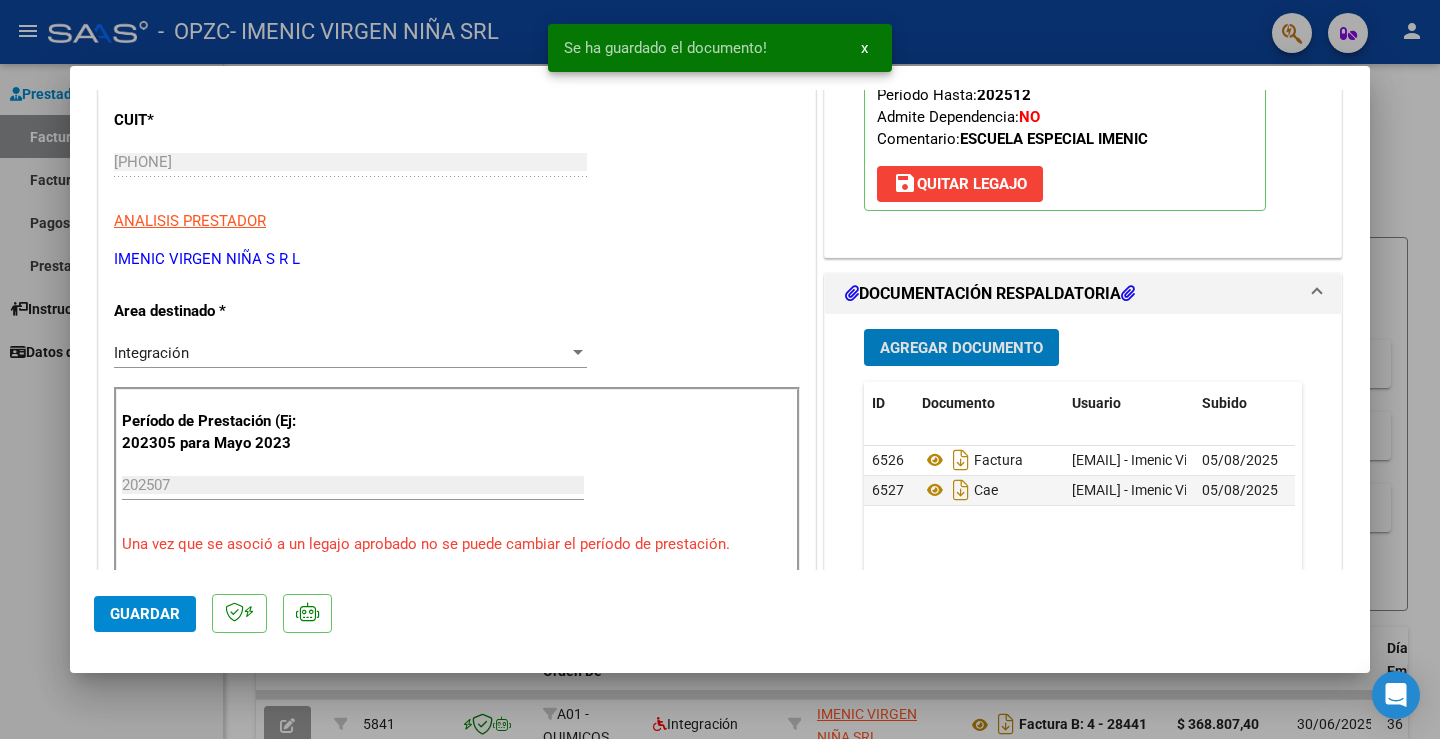click on "Agregar Documento" at bounding box center (961, 348) 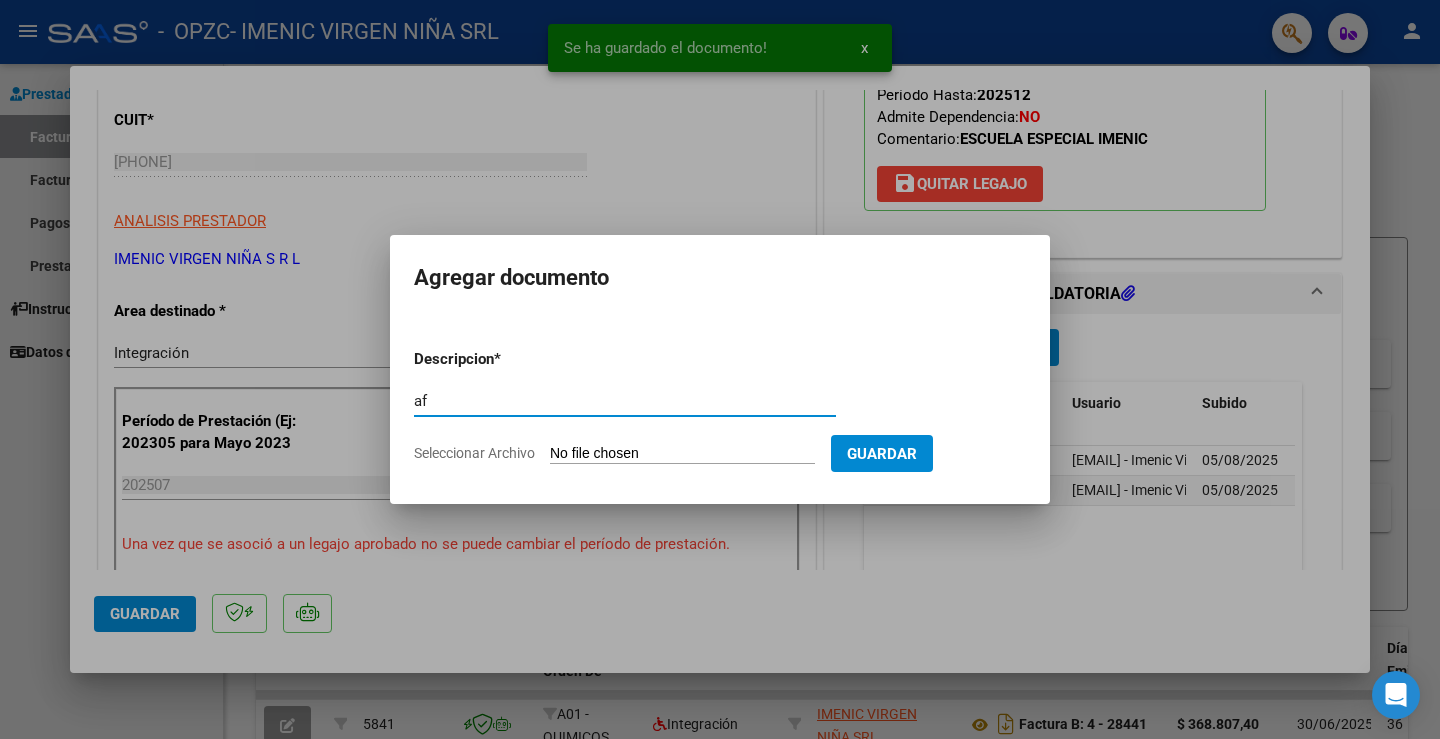 type on "a" 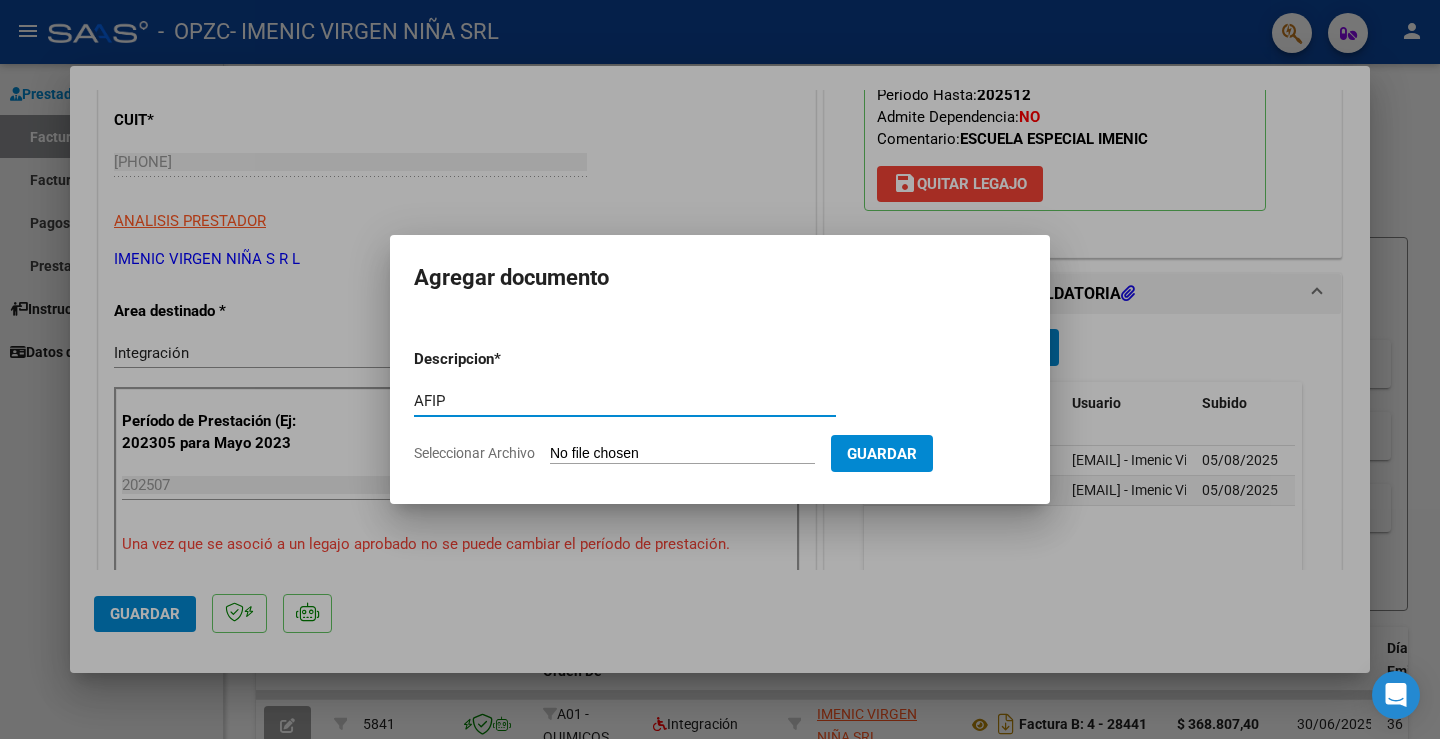 type on "AFIP" 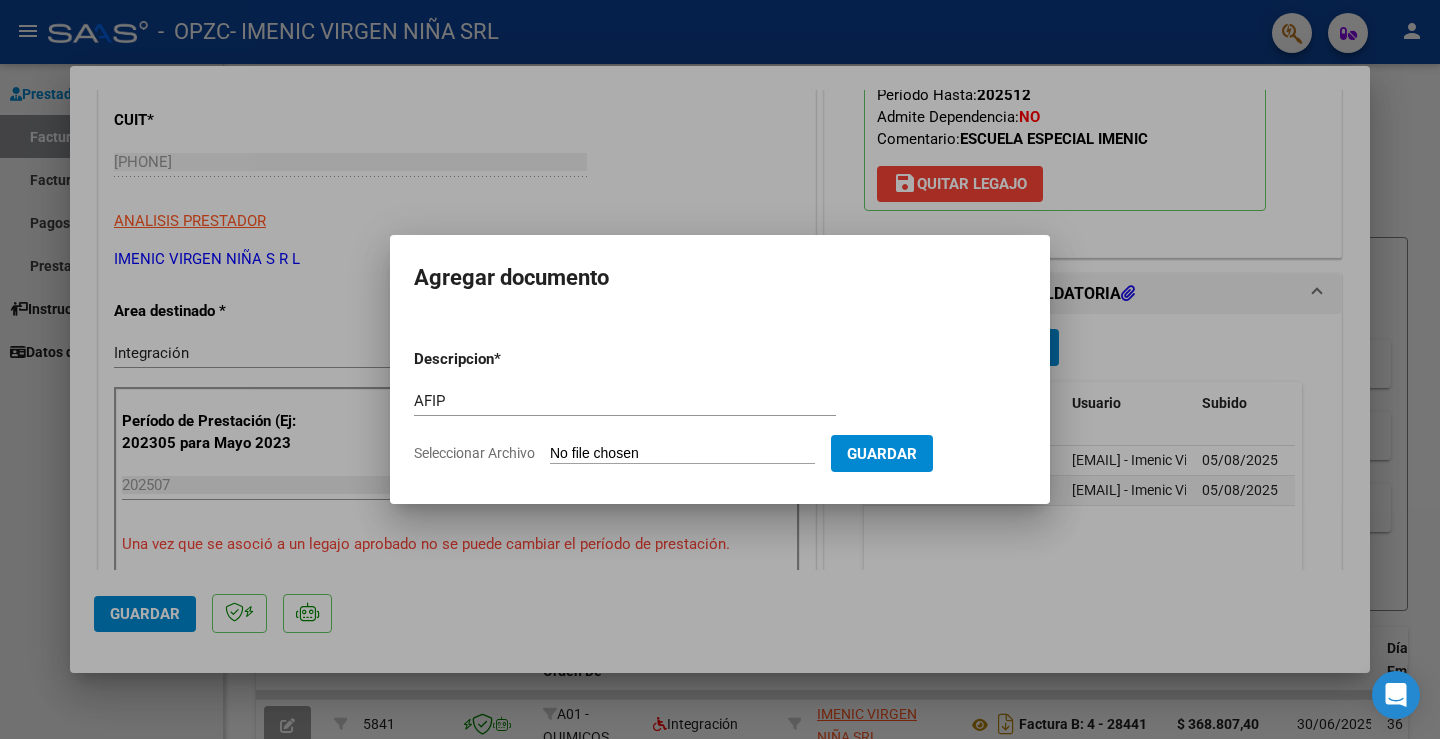 click on "Seleccionar Archivo" at bounding box center [682, 454] 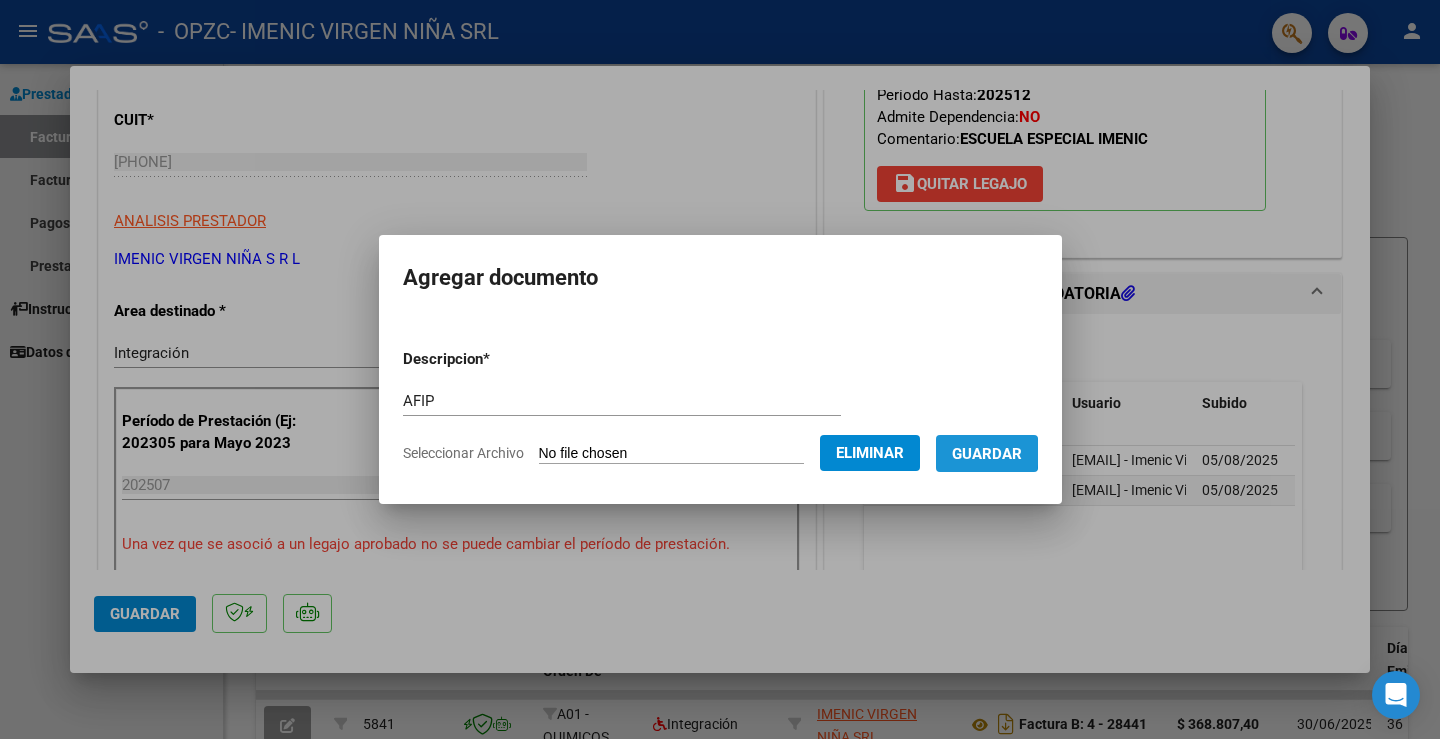 click on "Guardar" at bounding box center (987, 454) 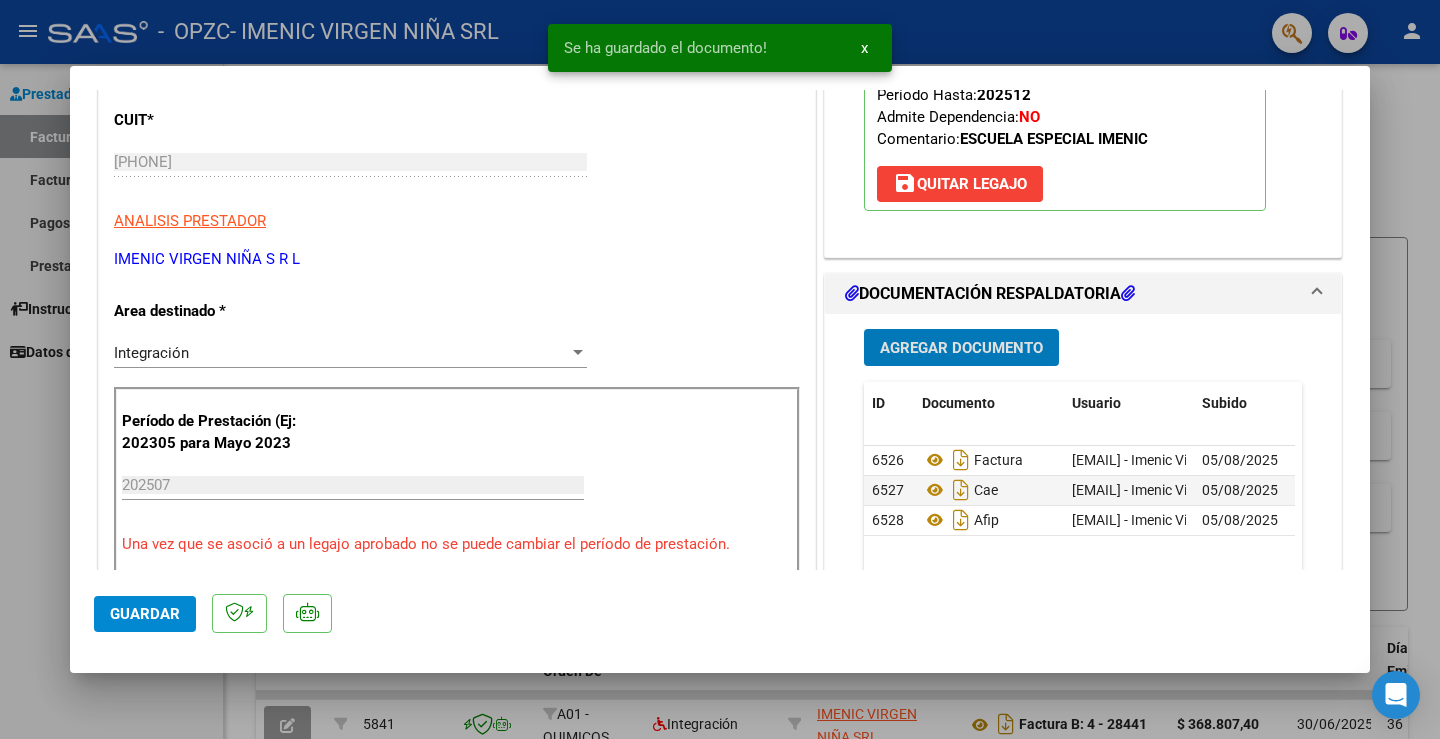 click on "Agregar Documento" at bounding box center [961, 348] 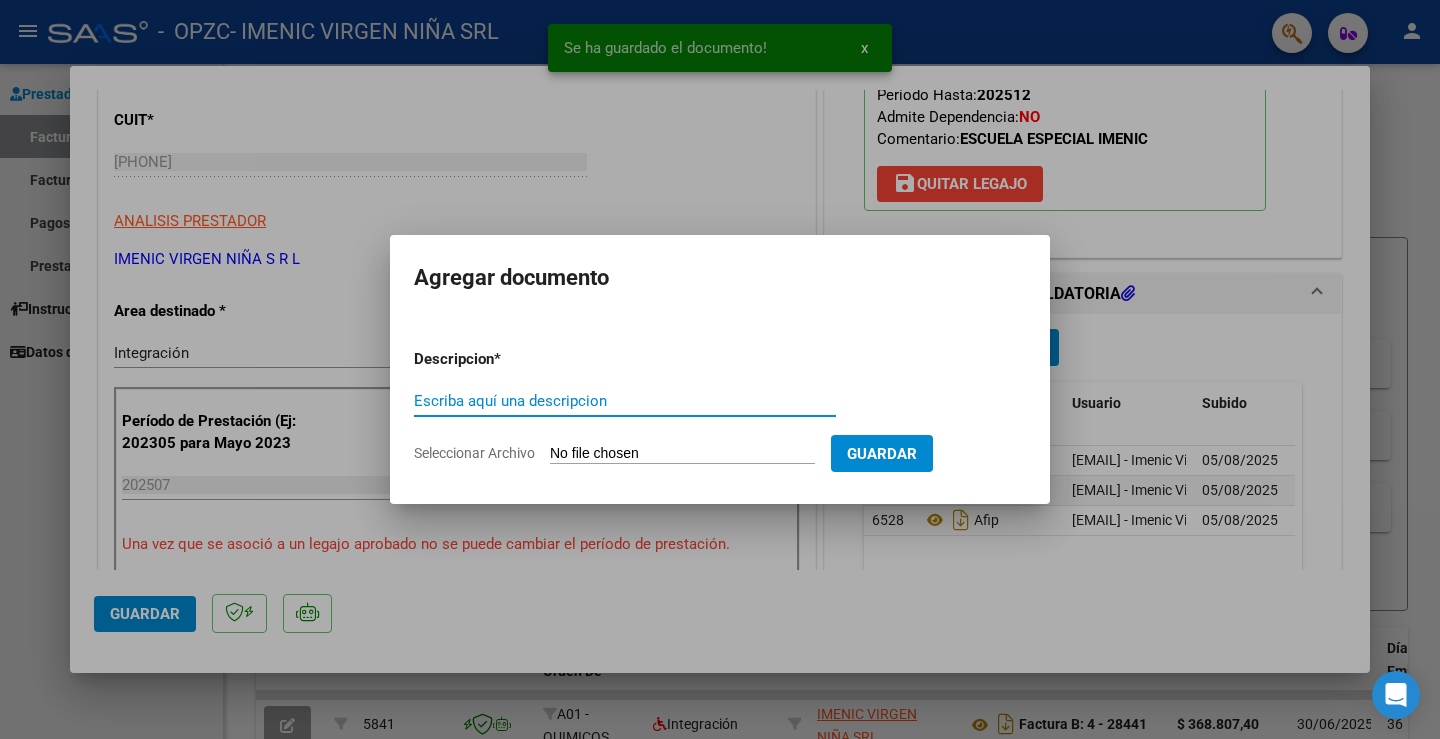 click on "Escriba aquí una descripcion" at bounding box center (625, 401) 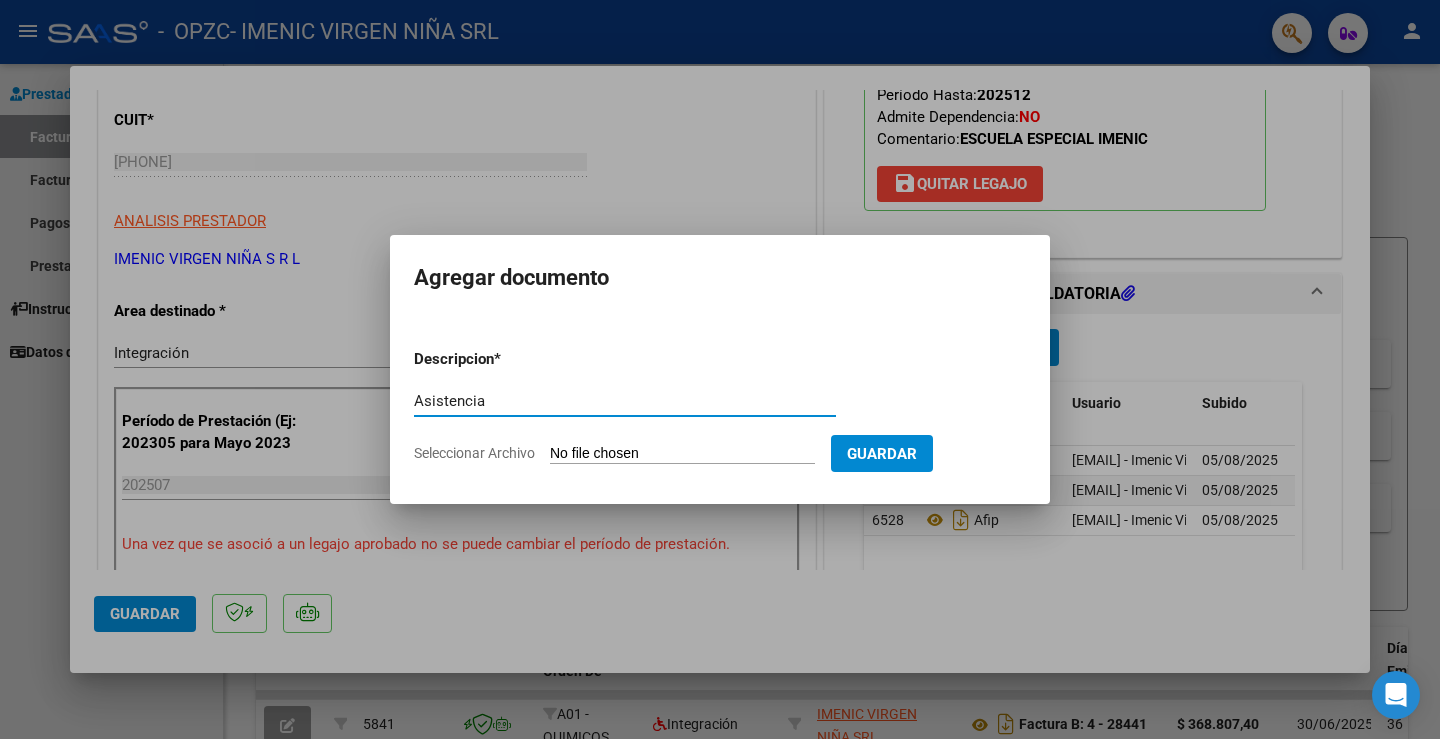 type on "Asistencia" 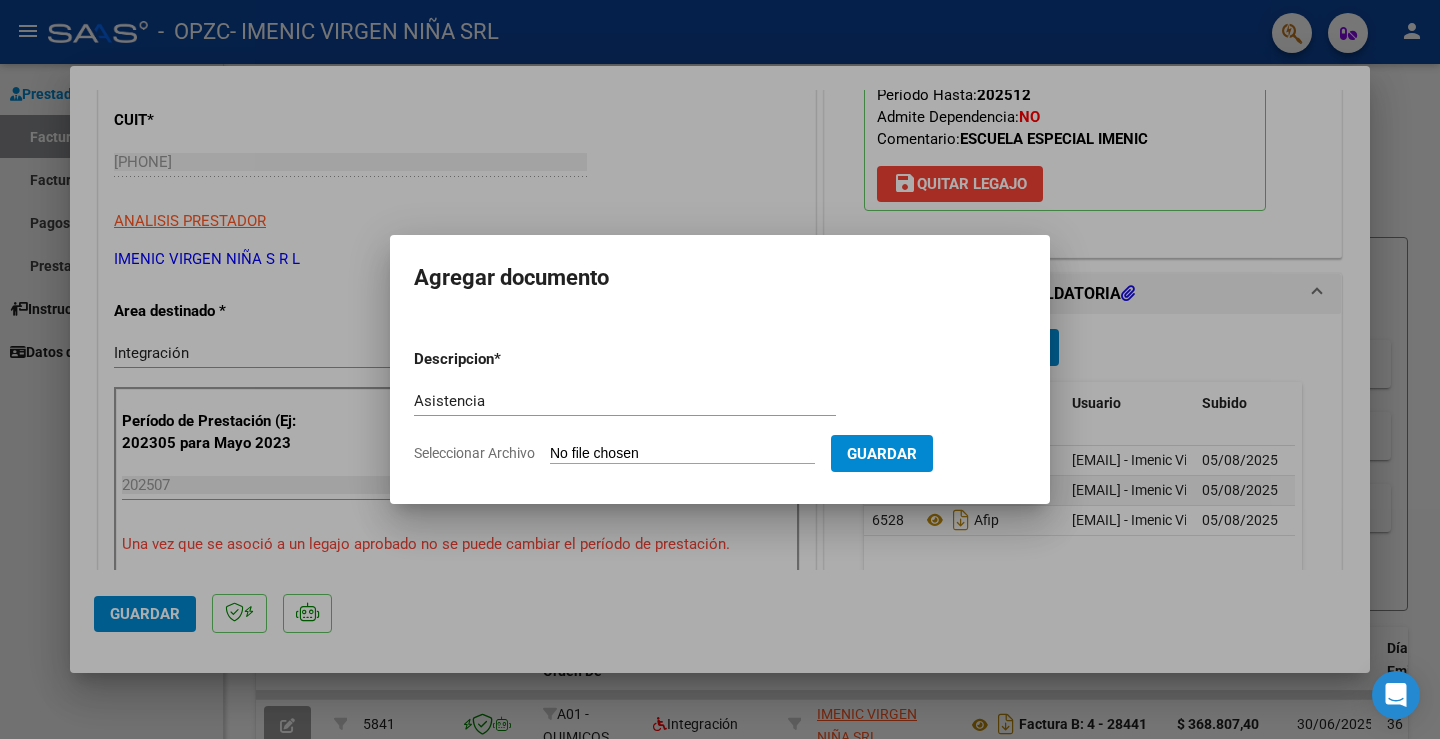 click on "Seleccionar Archivo" at bounding box center (682, 454) 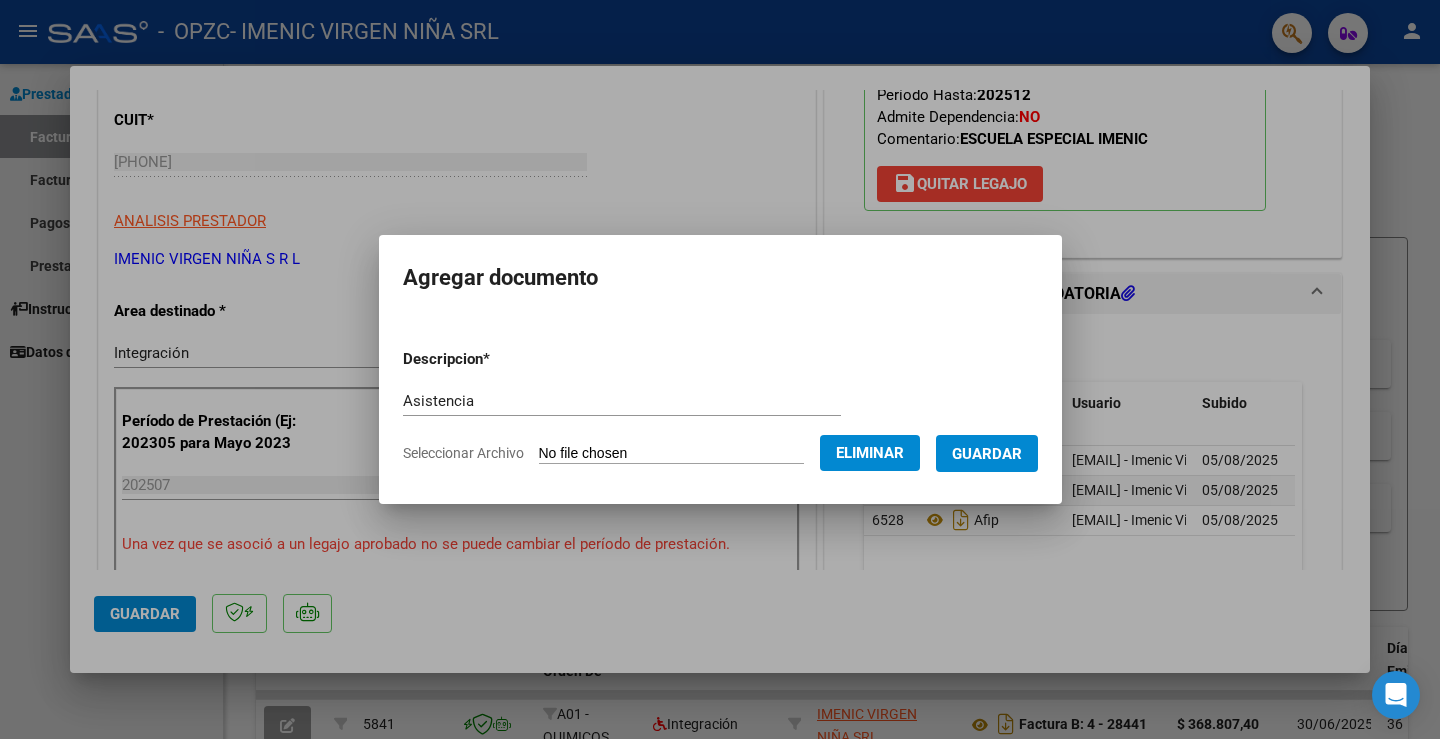click on "Guardar" at bounding box center [987, 453] 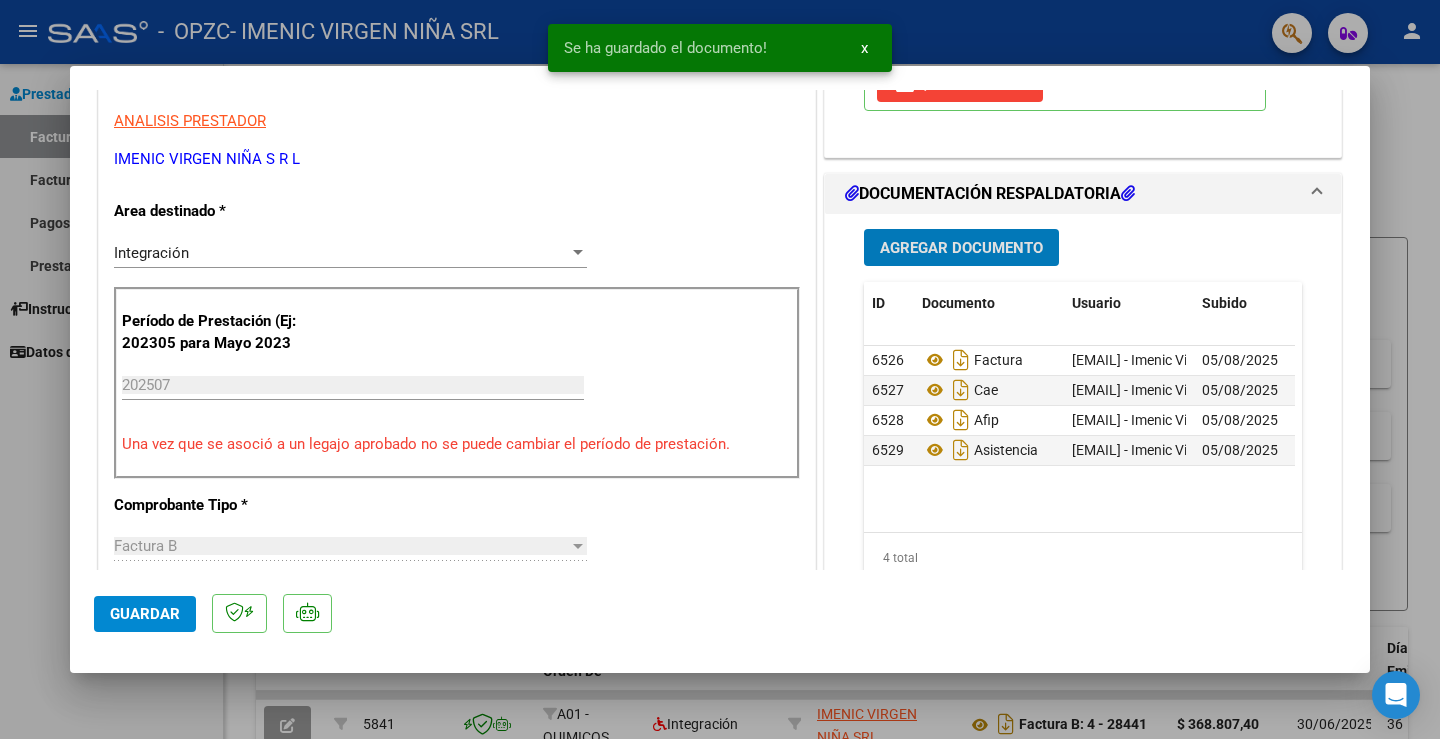 scroll, scrollTop: 600, scrollLeft: 0, axis: vertical 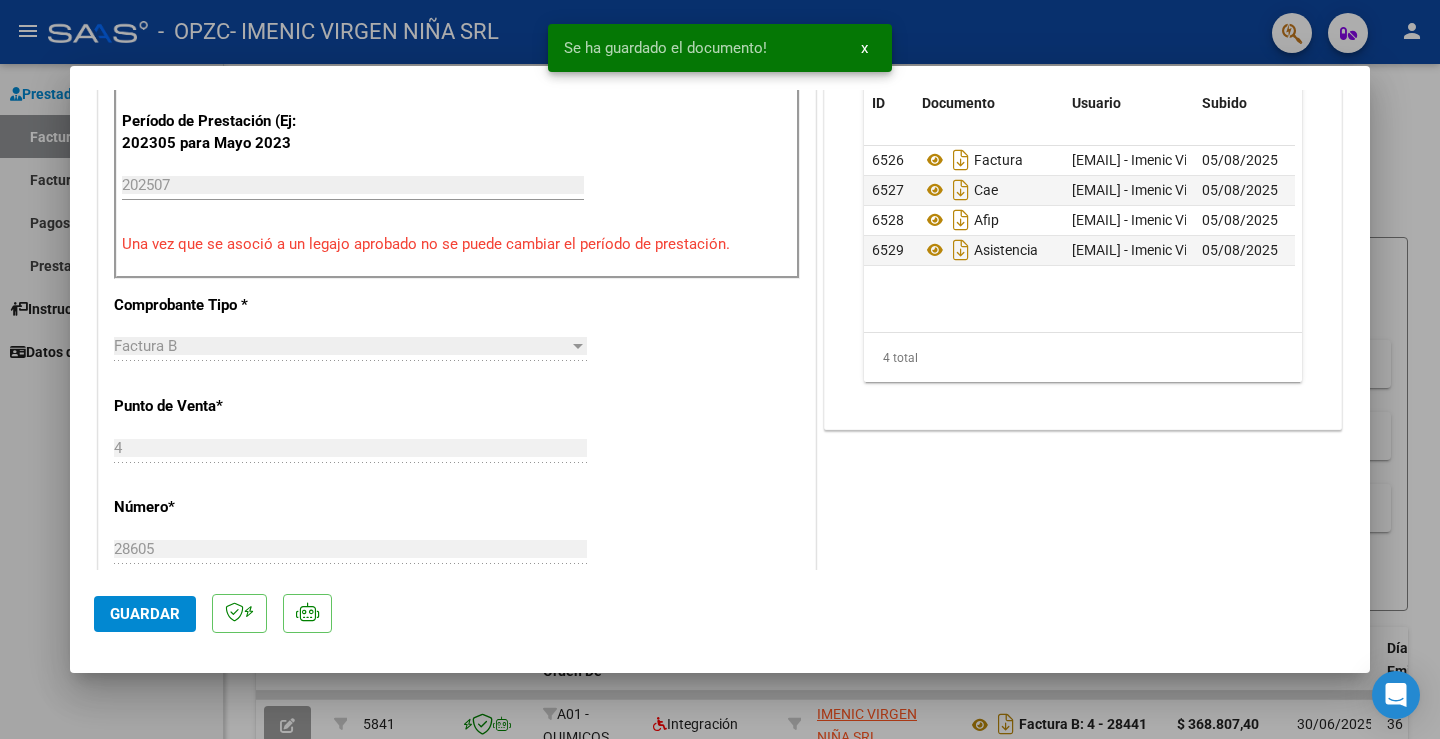 click on "Guardar" 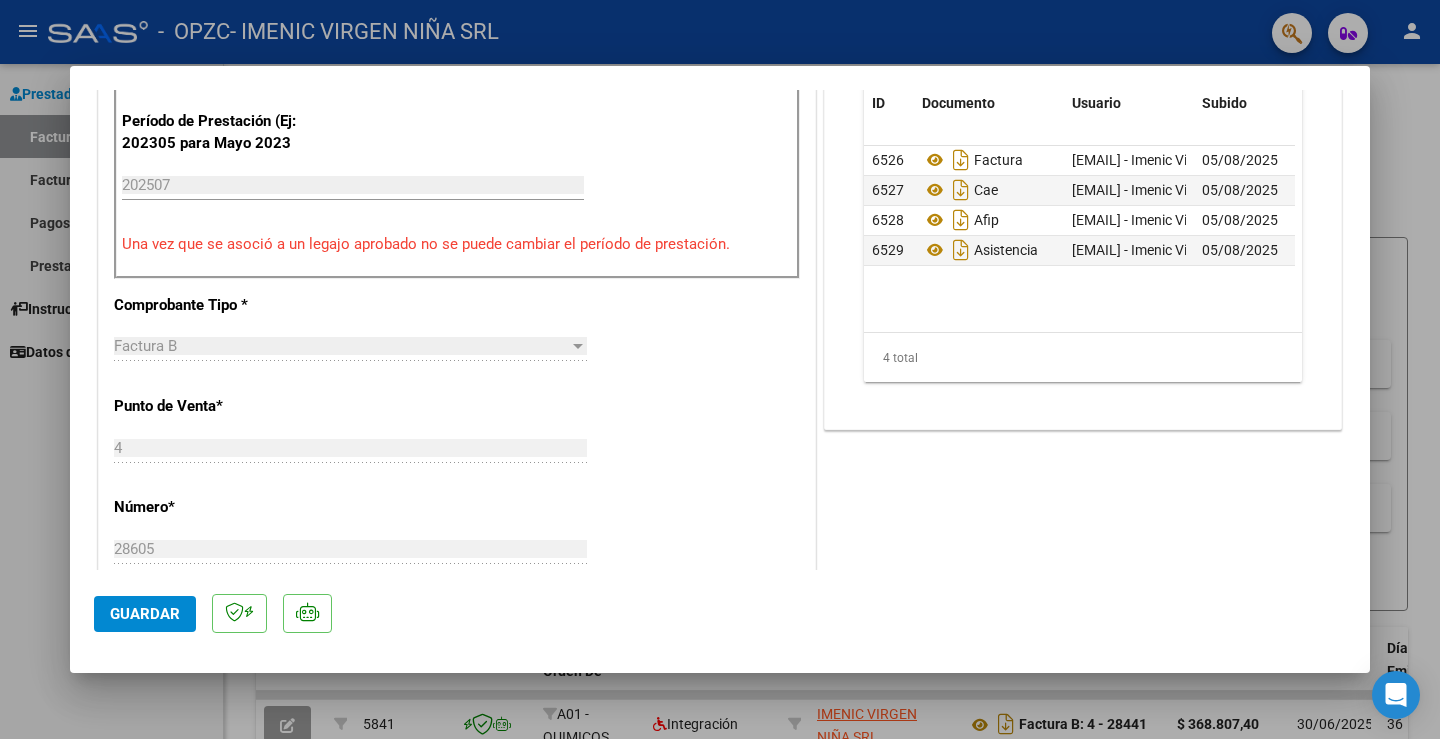 click on "Guardar" 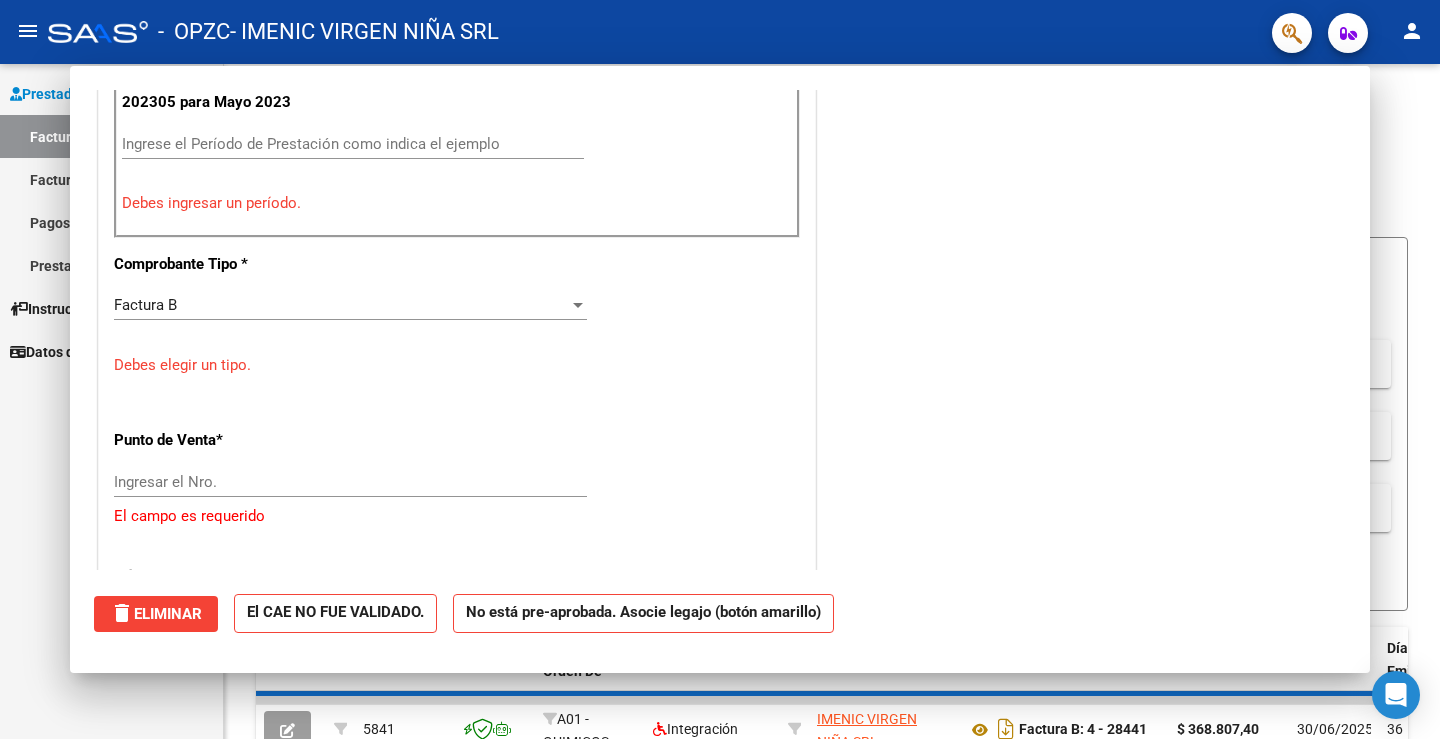 scroll, scrollTop: 559, scrollLeft: 0, axis: vertical 